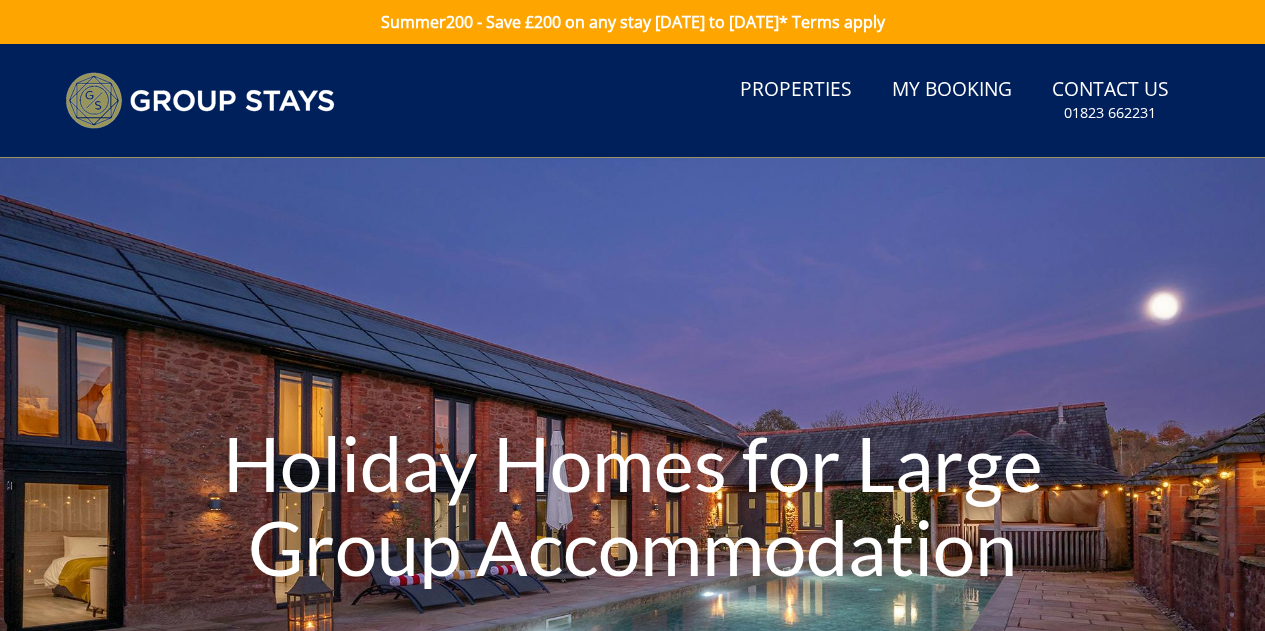 scroll, scrollTop: 0, scrollLeft: 0, axis: both 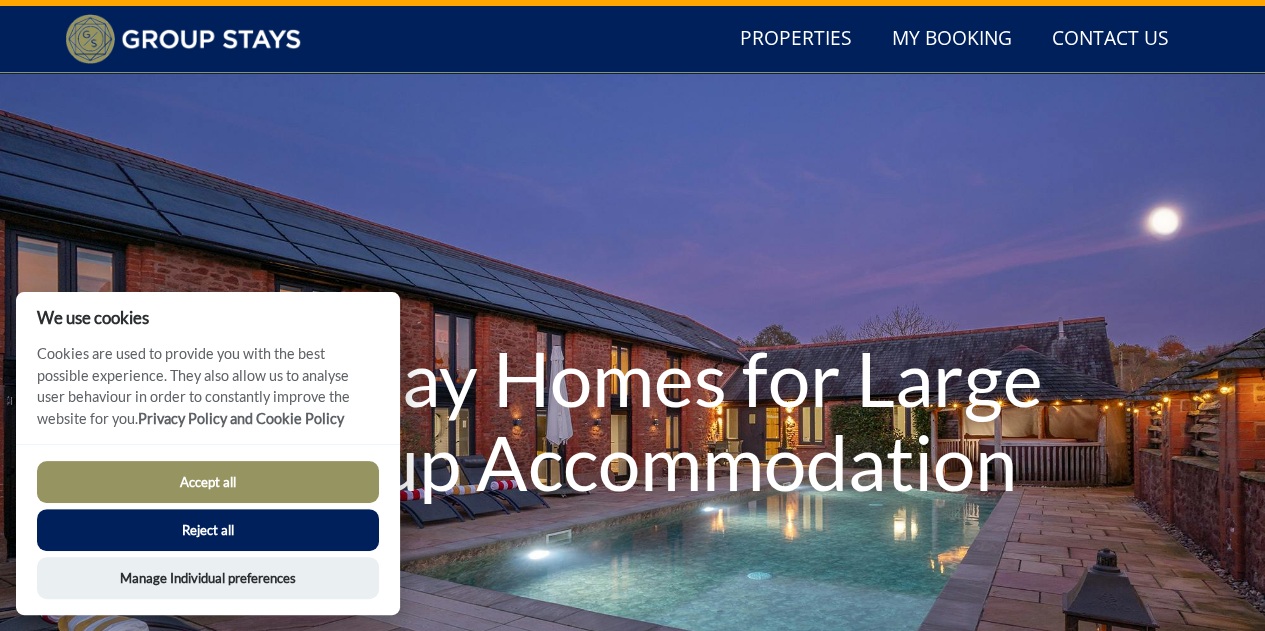 click on "Reject all" at bounding box center [208, 530] 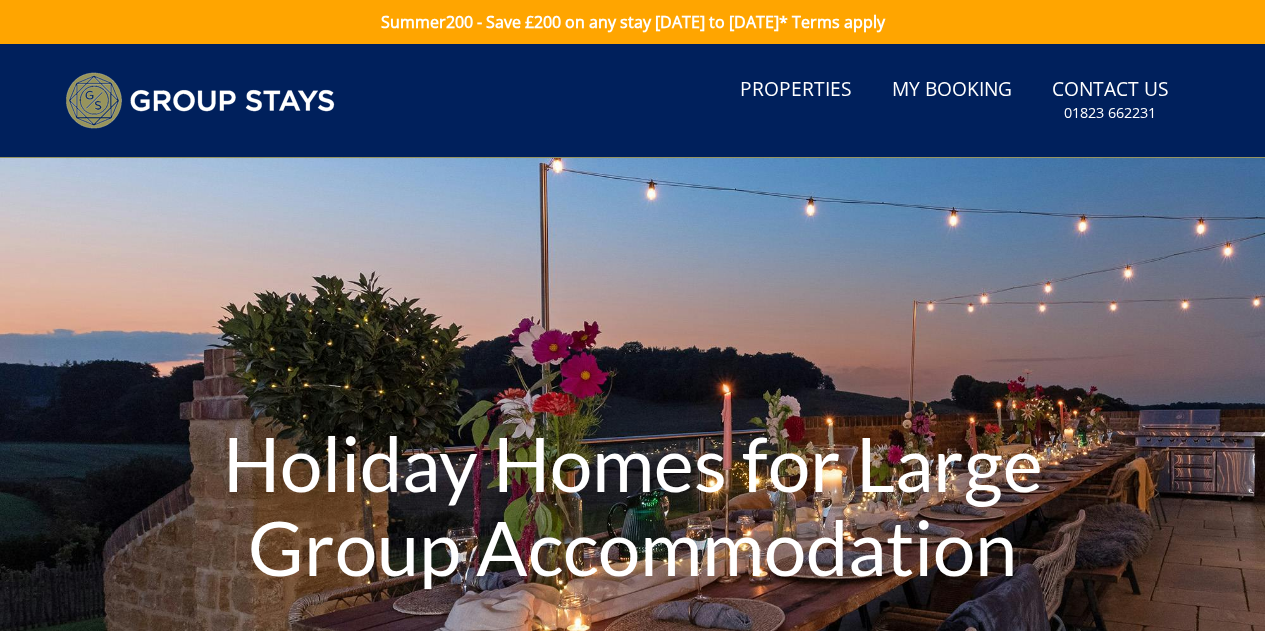 scroll, scrollTop: 38, scrollLeft: 0, axis: vertical 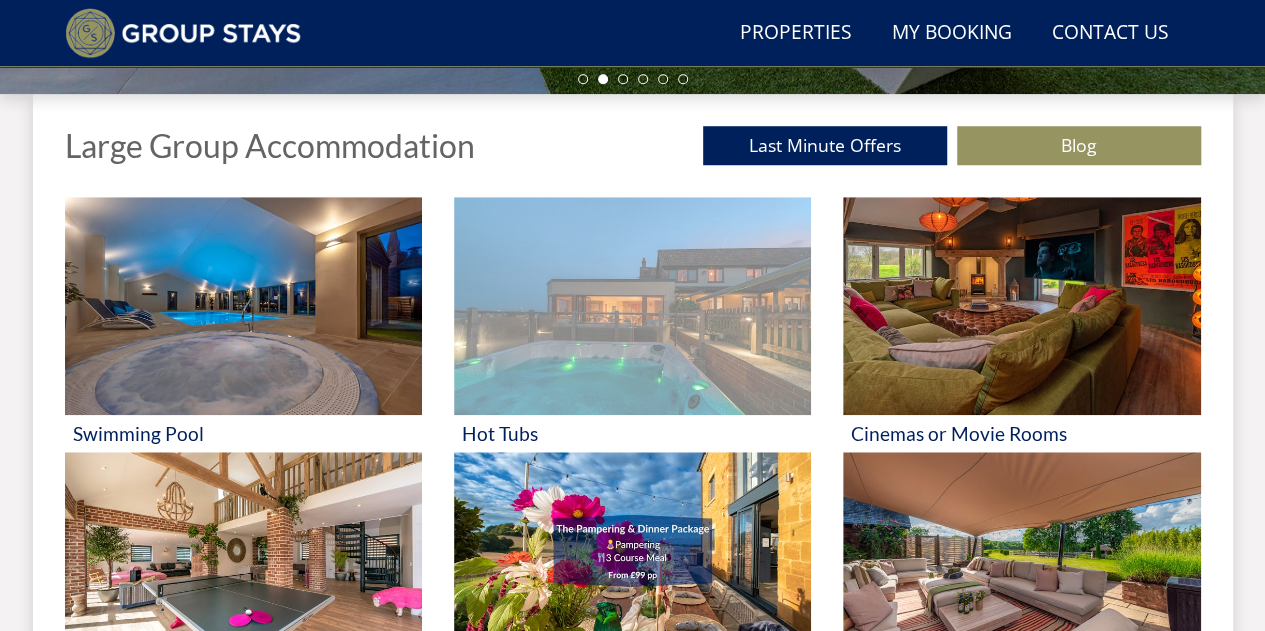 click at bounding box center (632, 306) 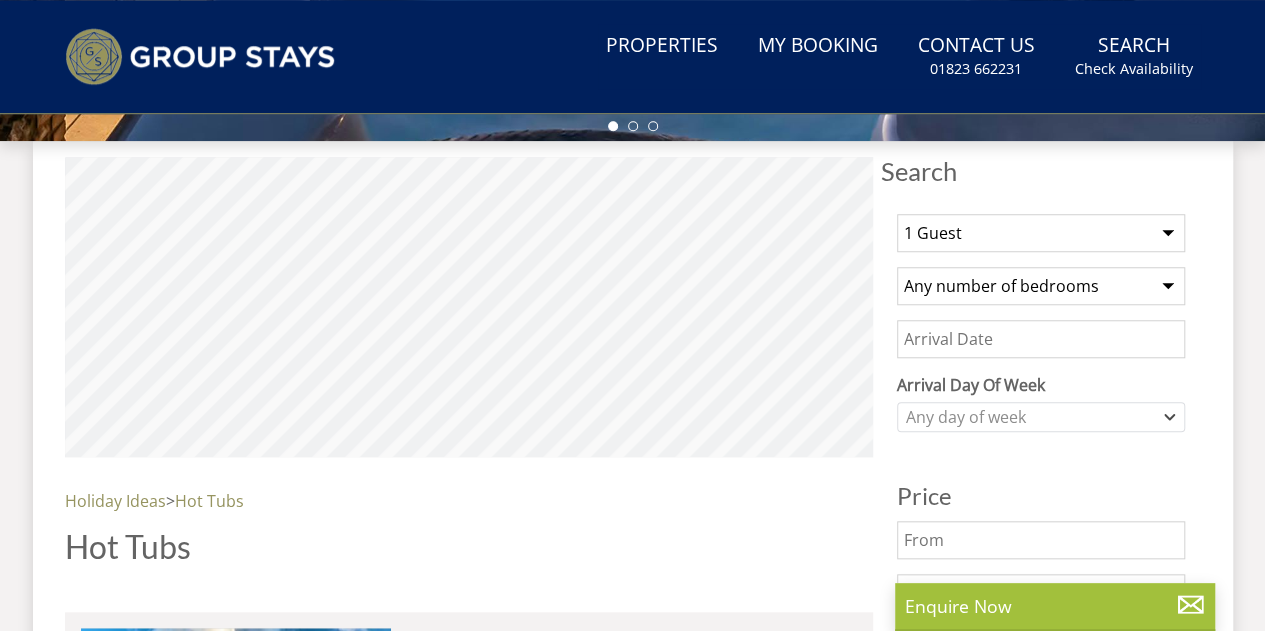 scroll, scrollTop: 0, scrollLeft: 0, axis: both 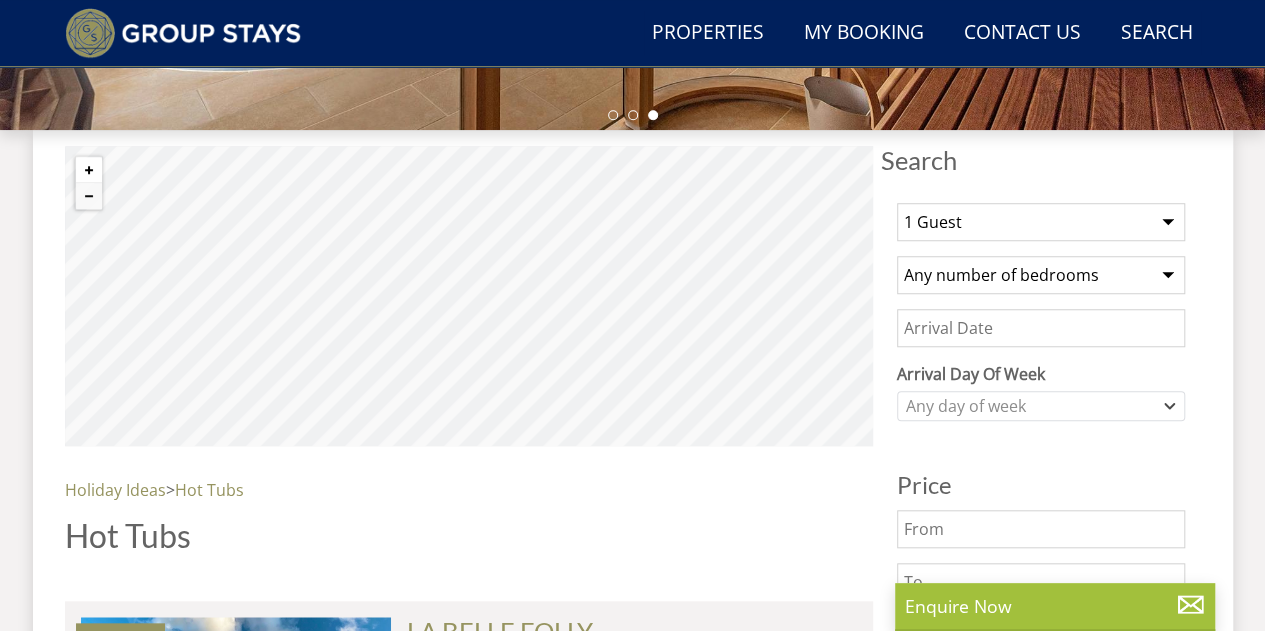 click at bounding box center [89, 170] 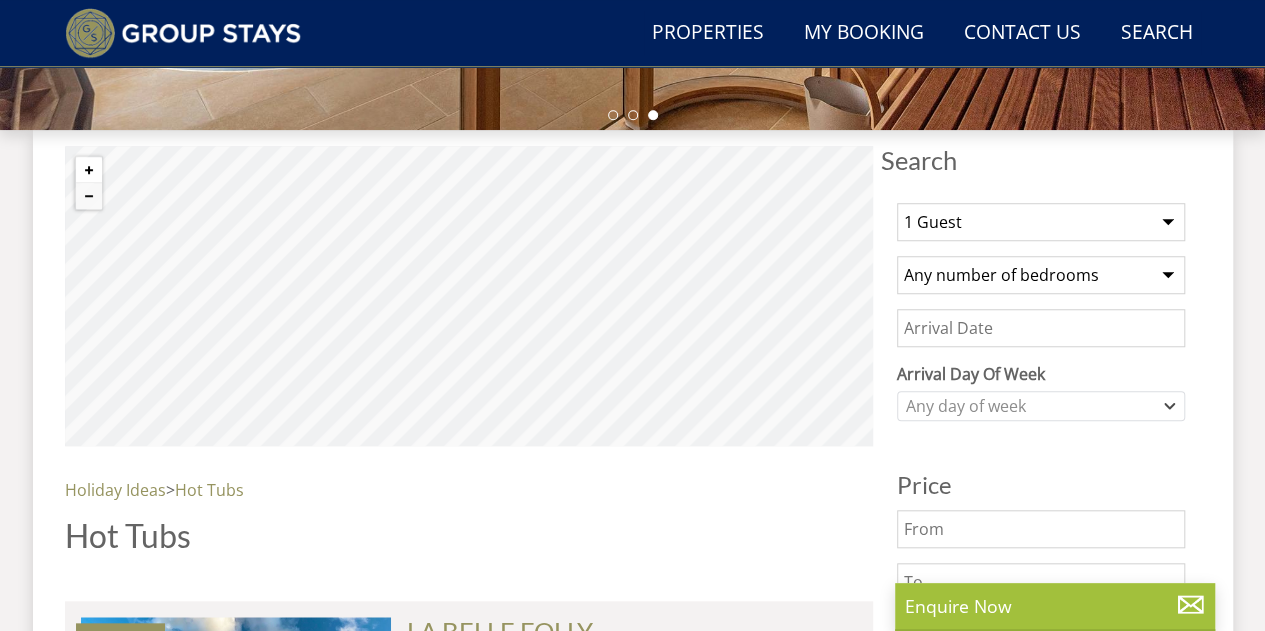 click at bounding box center (89, 170) 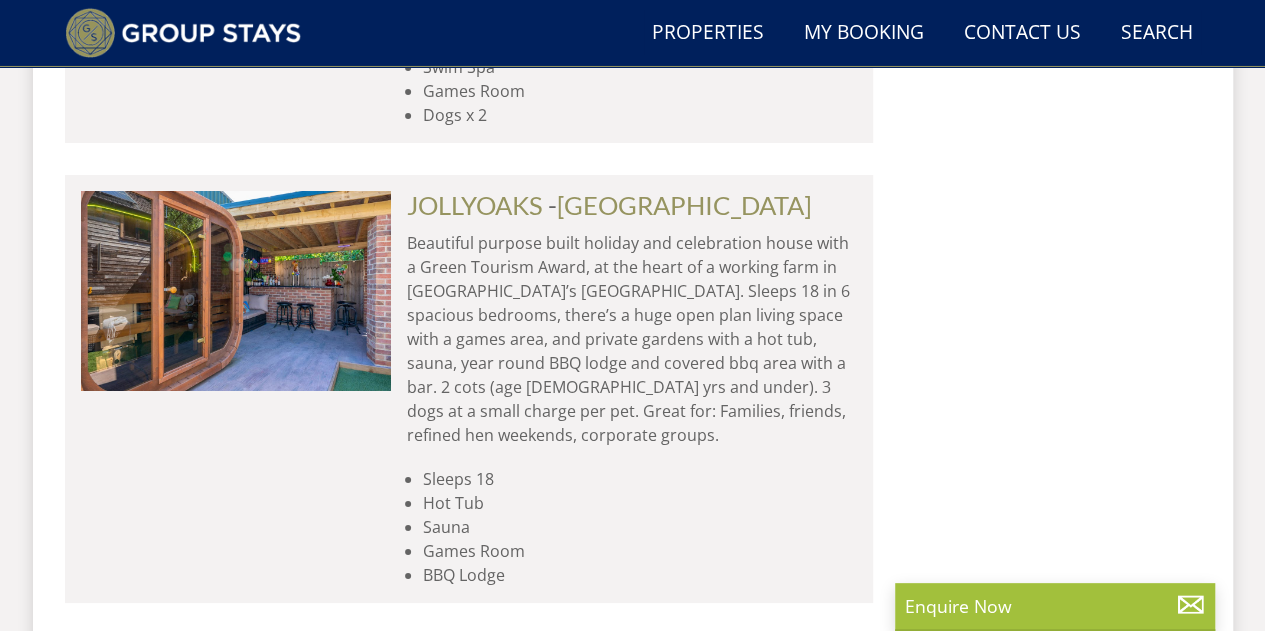 scroll, scrollTop: 3620, scrollLeft: 0, axis: vertical 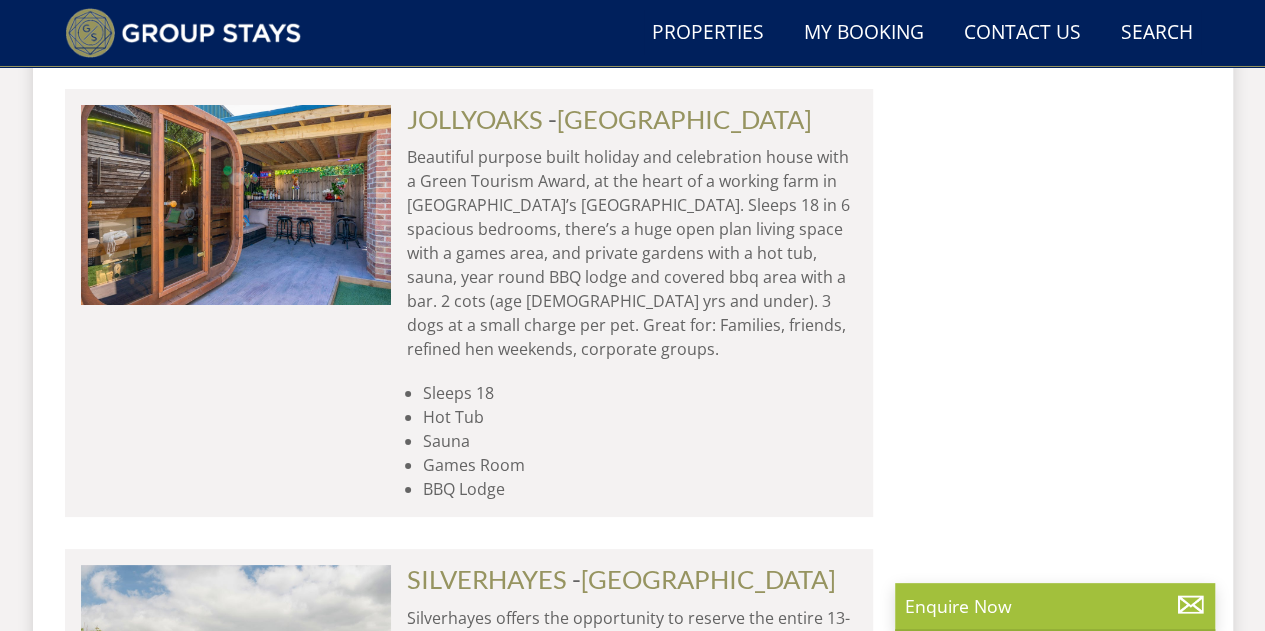 click on "Search
Search
1 Guest
2 Guests
3 Guests
4 Guests
5 Guests
6 Guests
7 Guests
8 Guests
9 Guests
10 Guests
11 Guests
12 Guests
13 Guests
14 Guests
15 Guests
16 Guests
17 Guests
18 Guests
19 Guests
20 Guests
21 Guests
22 Guests
23 Guests
24 Guests
25 Guests
26 Guests
27 Guests
28 Guests
29 Guests
30 Guests
31 Guests
32 Guests
Any number of bedrooms
4 Bedrooms
5 Bedrooms
6 Bedrooms
7 Bedrooms
8 Bedrooms
9 Bedrooms
10 Bedrooms
11 Bedrooms
12 Bedrooms
13 Bedrooms
14 Bedrooms
15 Bedrooms
16 Bedrooms
Arrival Day Of Week
[DATE]
[DATE]
[DATE]
[DATE]
[DATE]
[DATE]" at bounding box center (1041, 1640) 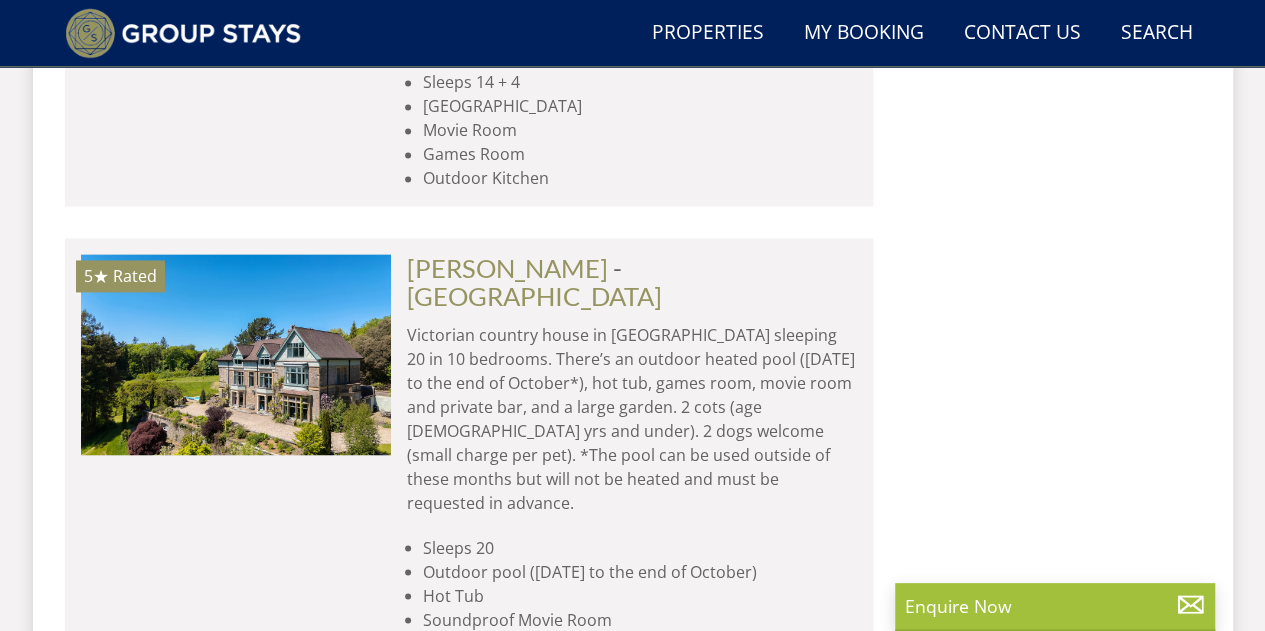 scroll, scrollTop: 8952, scrollLeft: 0, axis: vertical 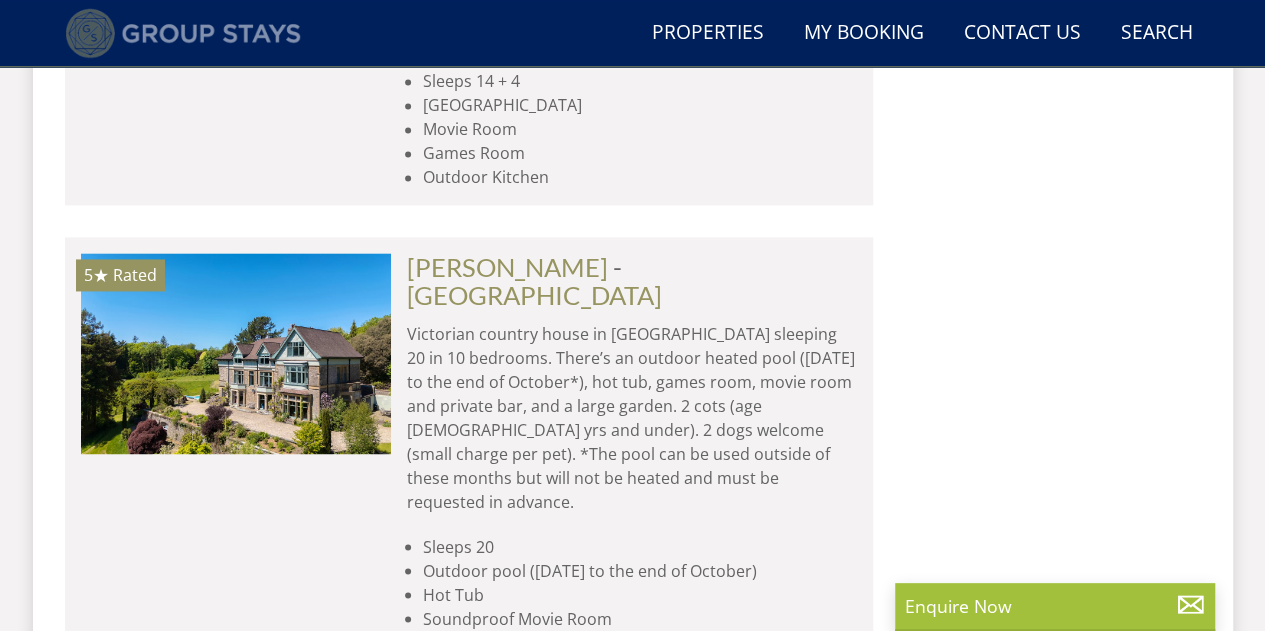 click at bounding box center [183, 33] 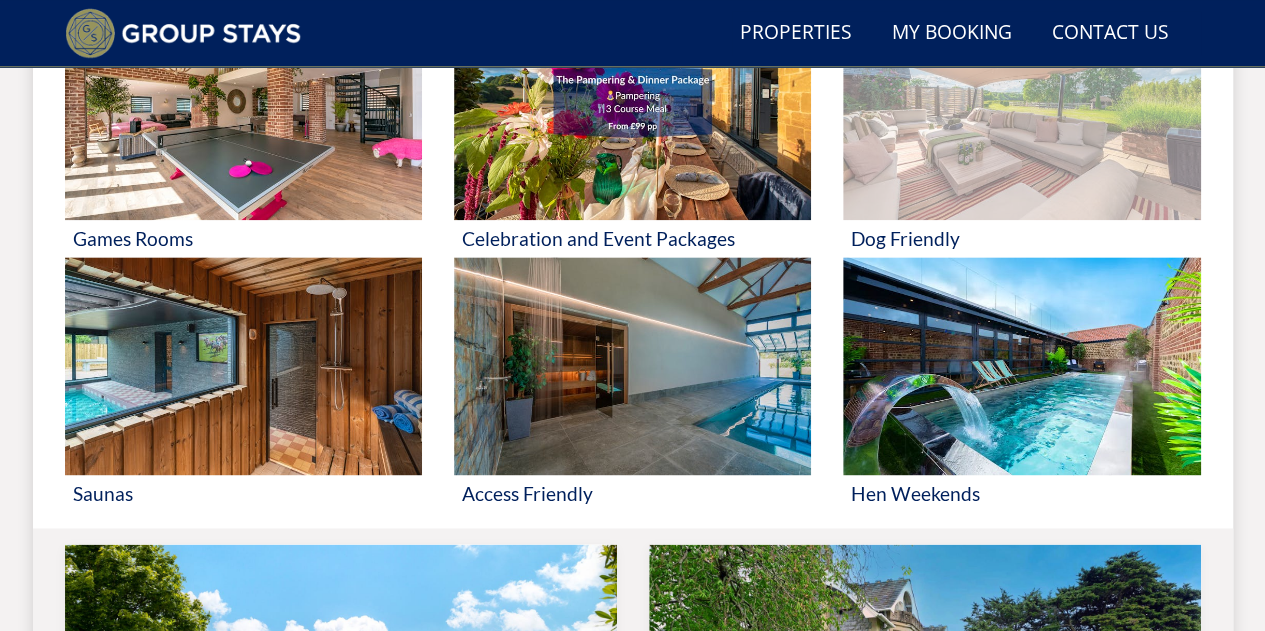 scroll, scrollTop: 1165, scrollLeft: 0, axis: vertical 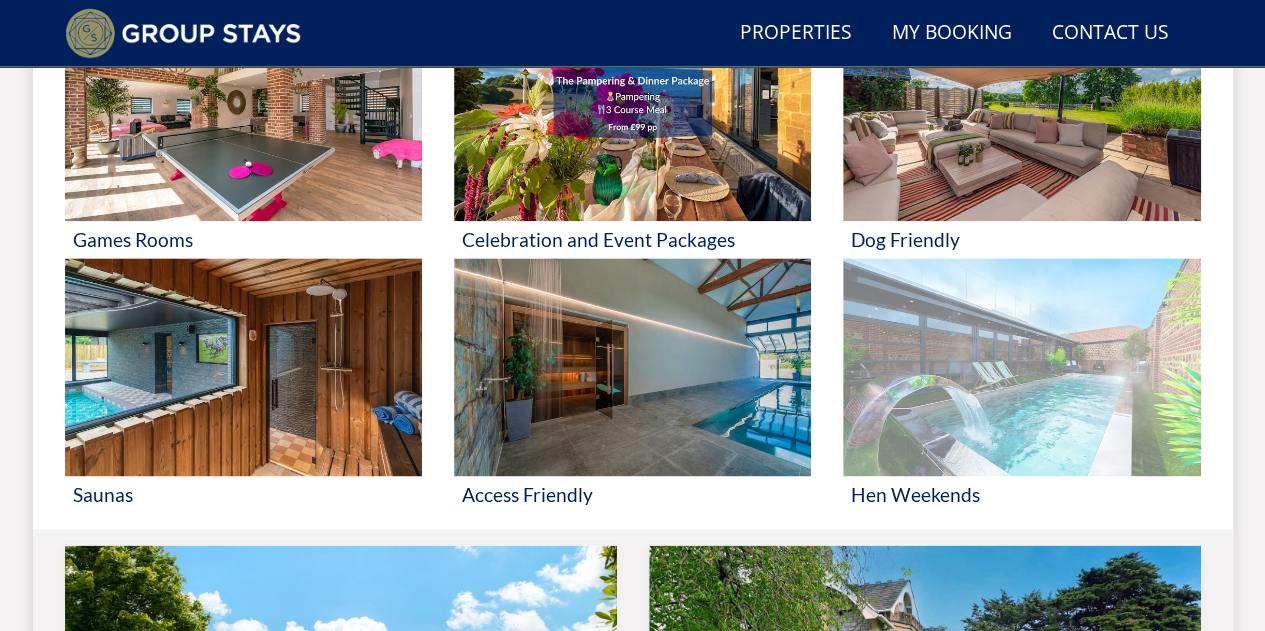 click at bounding box center (1021, 367) 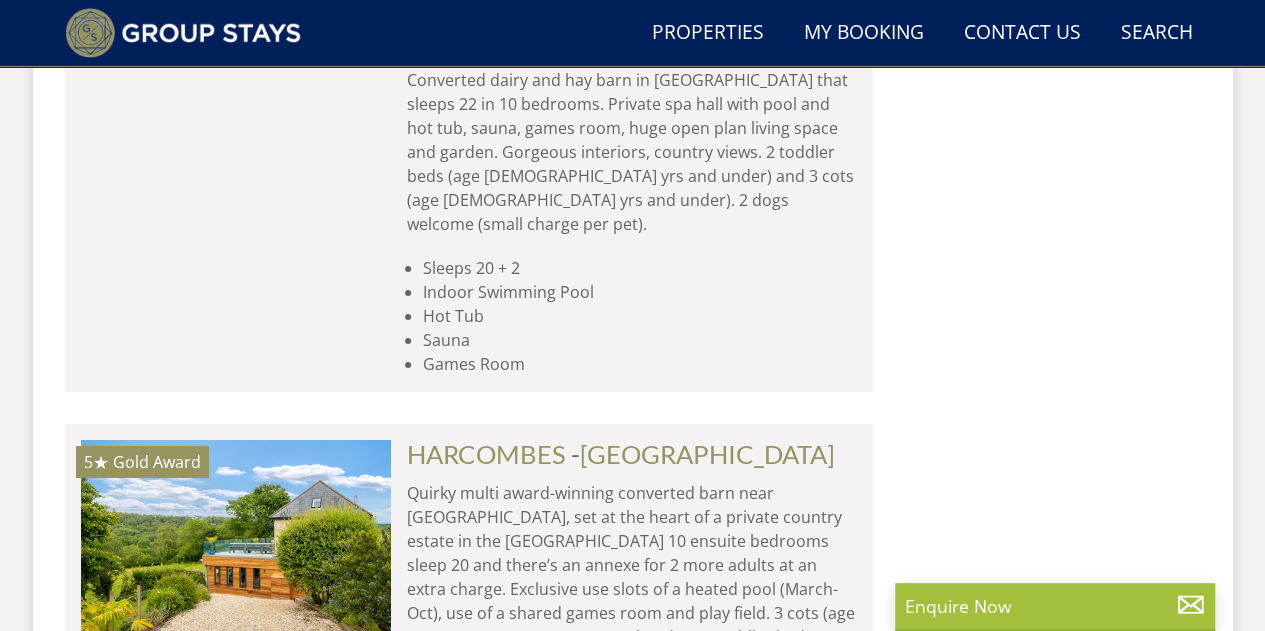 scroll, scrollTop: 3426, scrollLeft: 0, axis: vertical 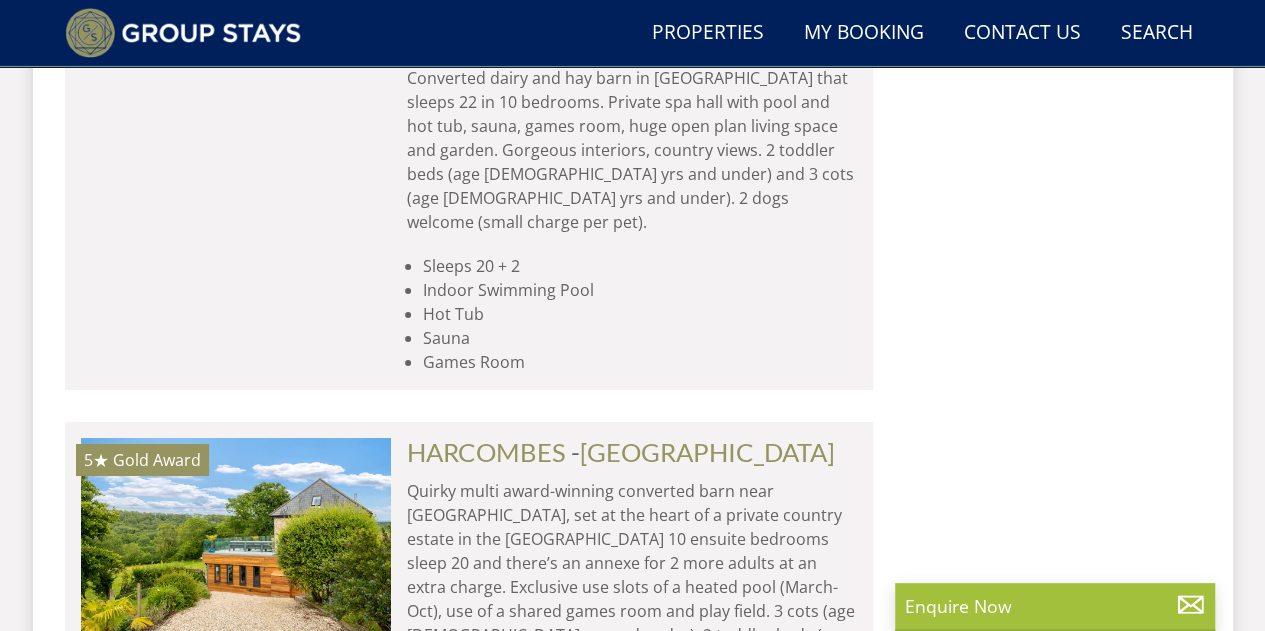 click on "Quirky multi award-winning converted barn near [GEOGRAPHIC_DATA], set at the heart of a private country estate in the [GEOGRAPHIC_DATA] 10 ensuite bedrooms sleep 20 and there’s an annexe for 2 more adults at an extra charge. Exclusive use slots of a heated pool (March-Oct), use of a shared games room and play field. 3 cots (age [DEMOGRAPHIC_DATA] yrs and under), 2 toddler beds (age [DEMOGRAPHIC_DATA] yrs and under). 3 dogs welcome (small charge per pet).
Great for: All kinds of large group stays" at bounding box center [632, 599] 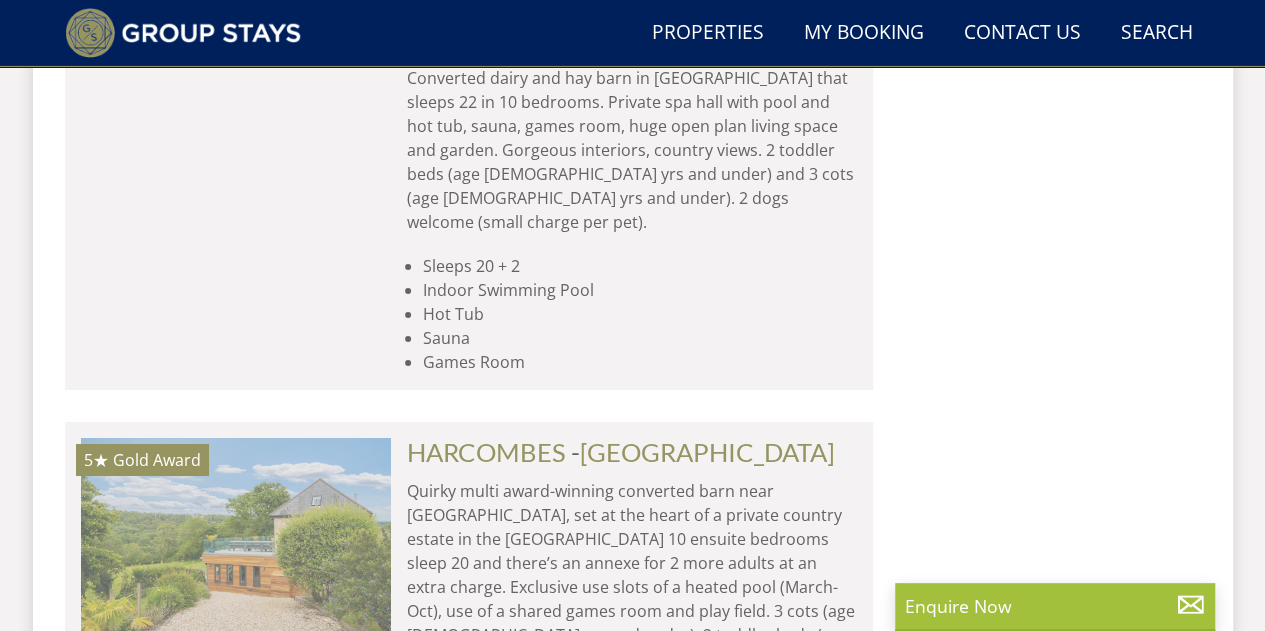 click at bounding box center [236, 538] 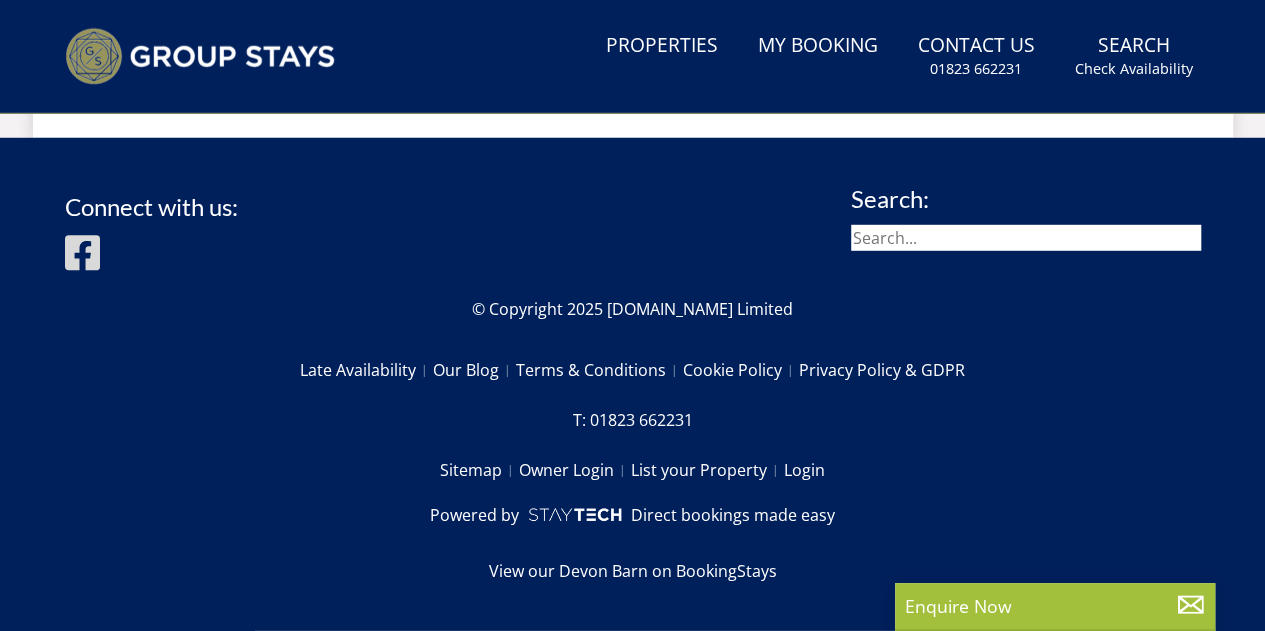 scroll, scrollTop: 0, scrollLeft: 0, axis: both 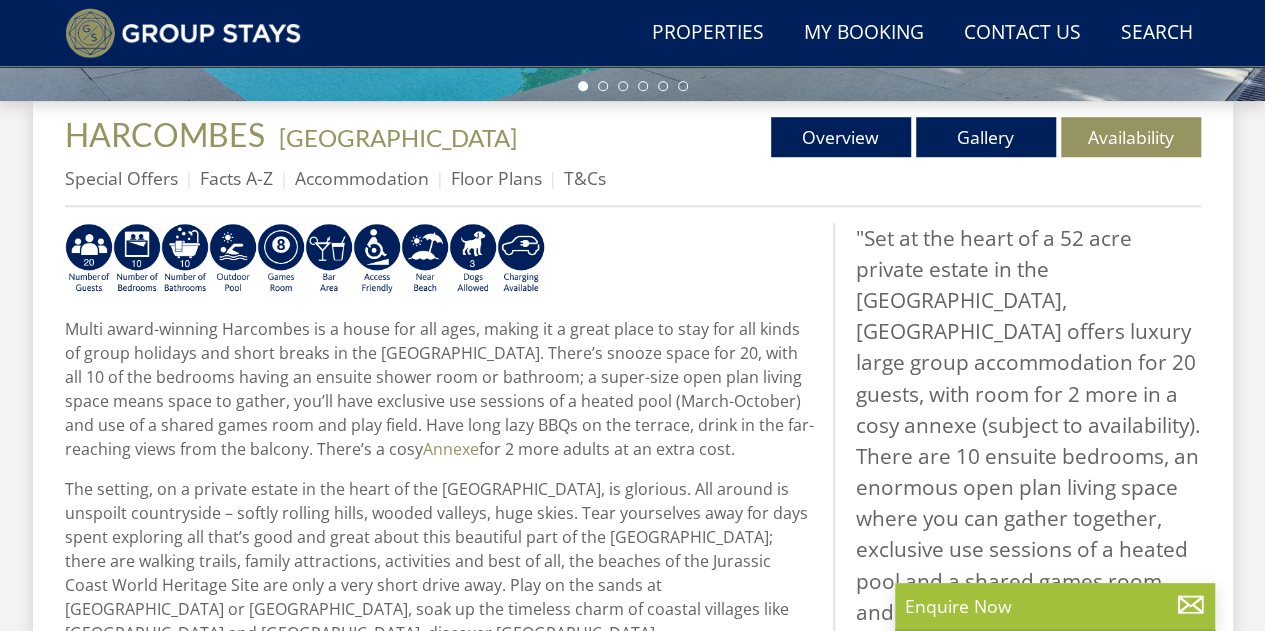 click on ""Set at the heart of a 52 acre private estate in the [GEOGRAPHIC_DATA], [GEOGRAPHIC_DATA] offers luxury large group accommodation for 20 guests, with room for 2 more in a cosy annexe (subject to availability). There are 10 ensuite bedrooms, an enormous open plan living space where you can gather together, exclusive use sessions of a heated pool and a shared games room and play field. The beaches of the [GEOGRAPHIC_DATA] are less than 5 miles away; nearby are family attractions, activities, good restaurants and welcoming country inns."" at bounding box center (1017, 503) 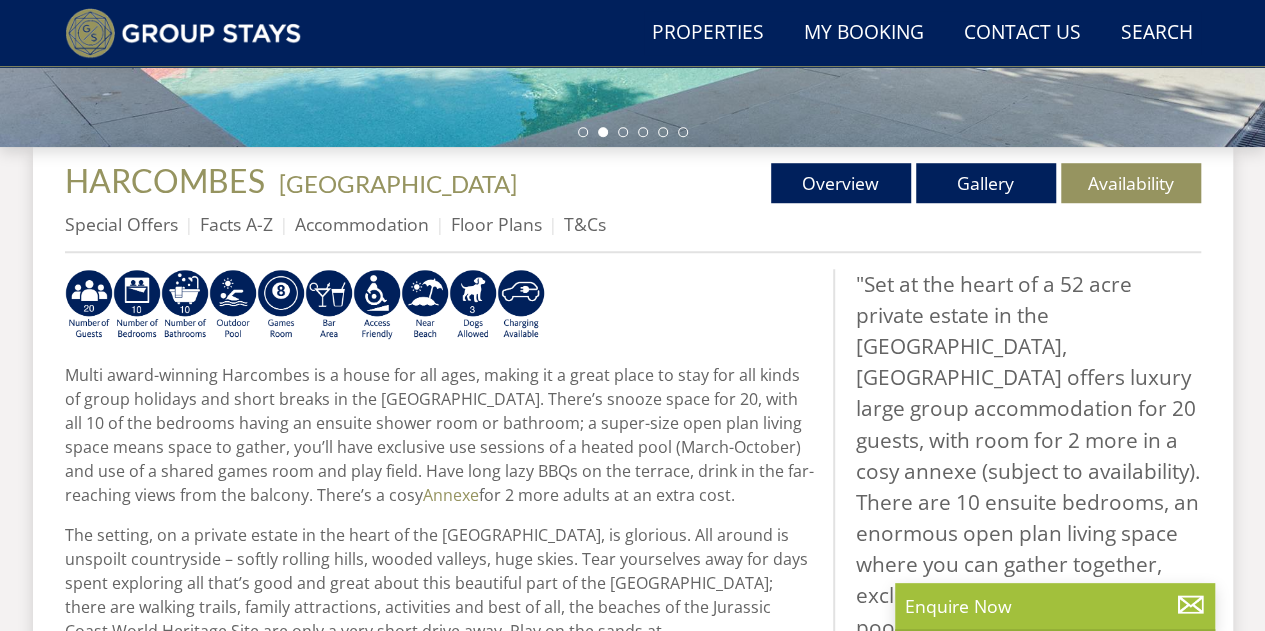 scroll, scrollTop: 662, scrollLeft: 0, axis: vertical 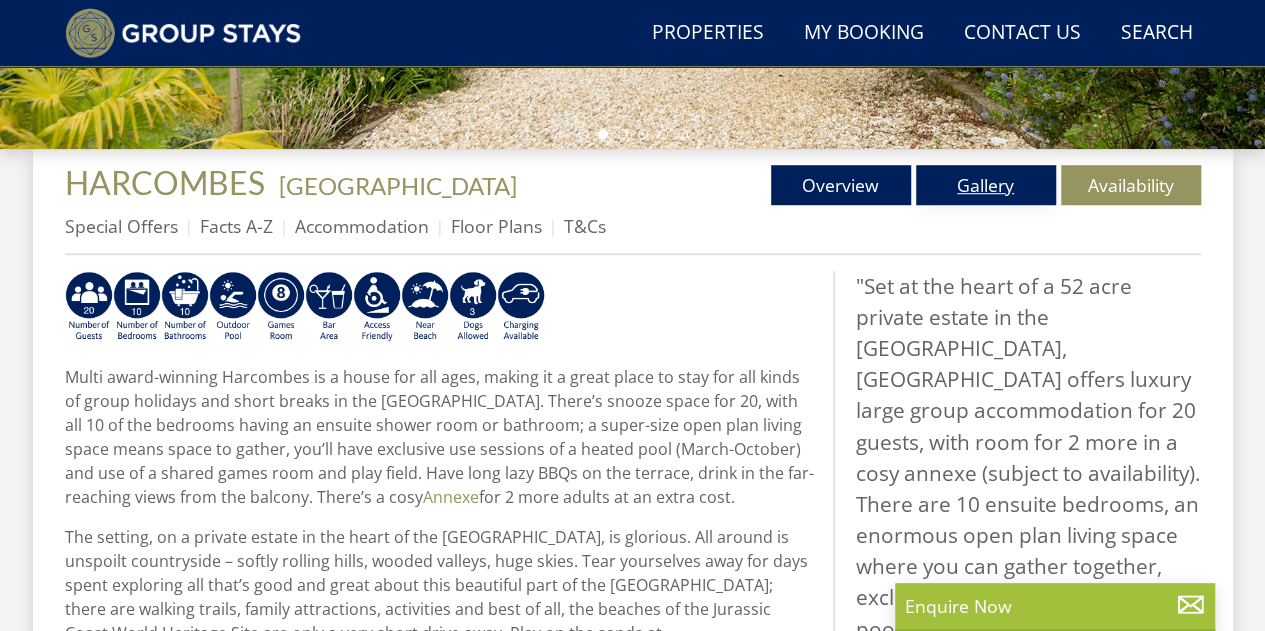 click on "Gallery" at bounding box center [986, 185] 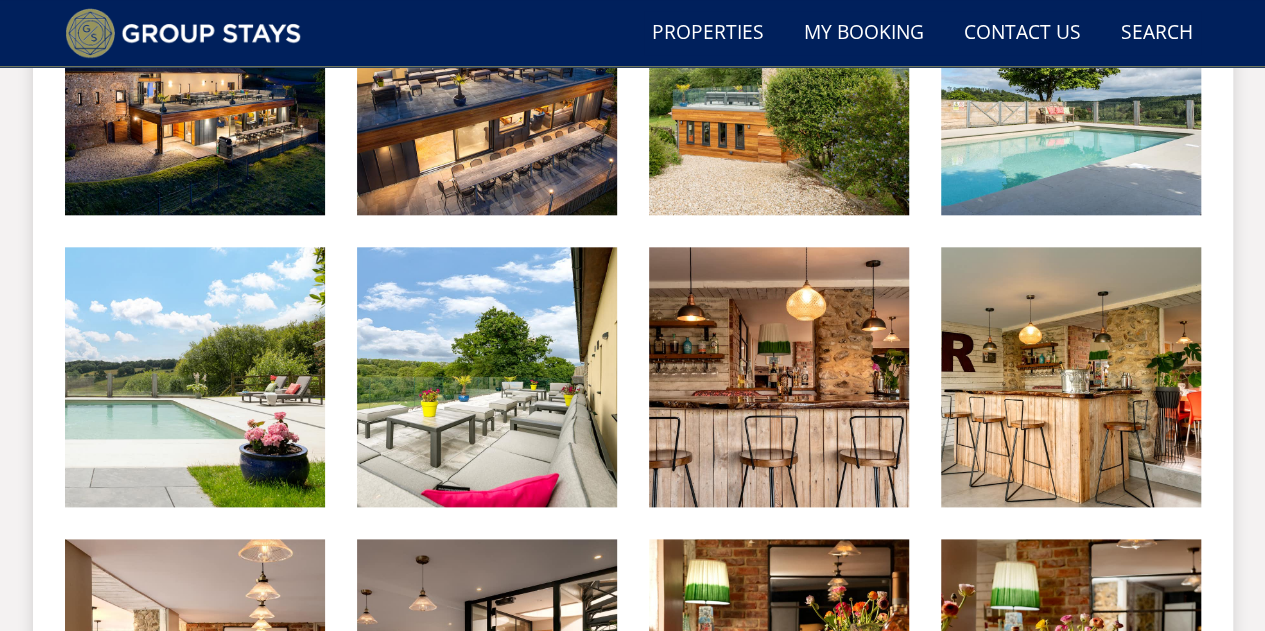 scroll, scrollTop: 980, scrollLeft: 0, axis: vertical 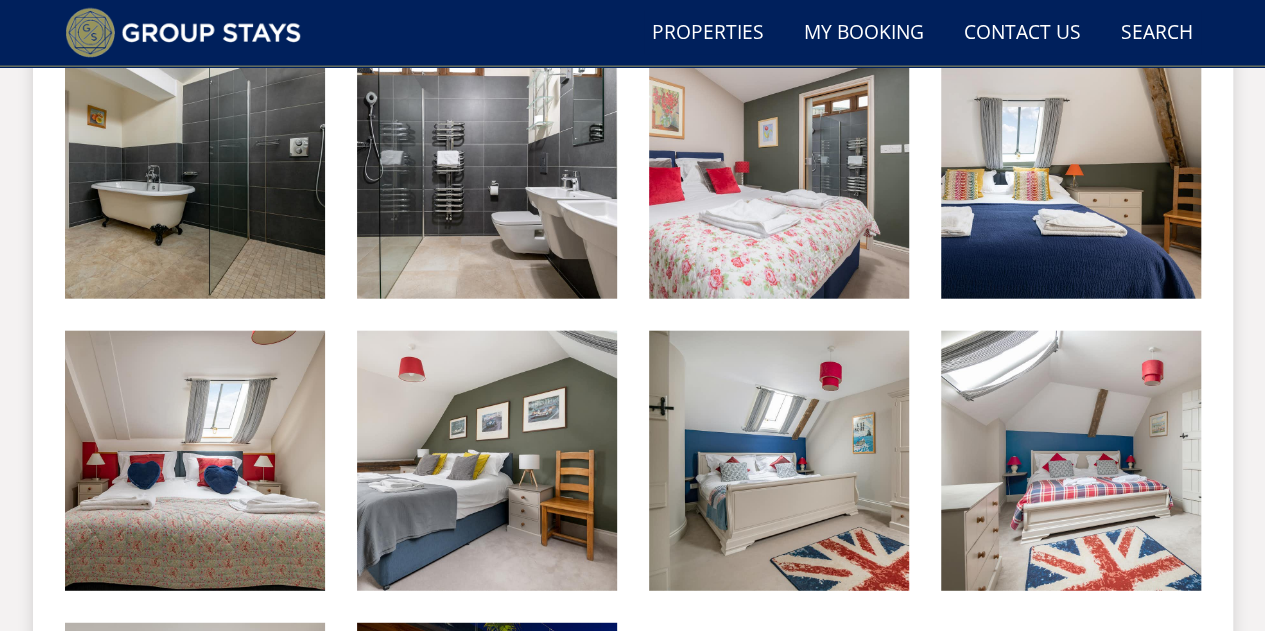 click on "Harcombes - Sleeps 20 in [GEOGRAPHIC_DATA]
Harcombes - Outside there's a huge balcony AND a terrace leading onto a lawned garden
[GEOGRAPHIC_DATA] - Large holiday house in the [GEOGRAPHIC_DATA] countryside
Harcombes - Guests have exclusive use sessions of the outdoor swimming pool
[GEOGRAPHIC_DATA] - Idle away the hours poolside
Harcombes - Unspoilt views from the balcony
Harcombes - Take a perch at your own private bar
Harcombes - The bar is in the open plan living space
Harcombes - The dining table seats all!" at bounding box center [633, -269] 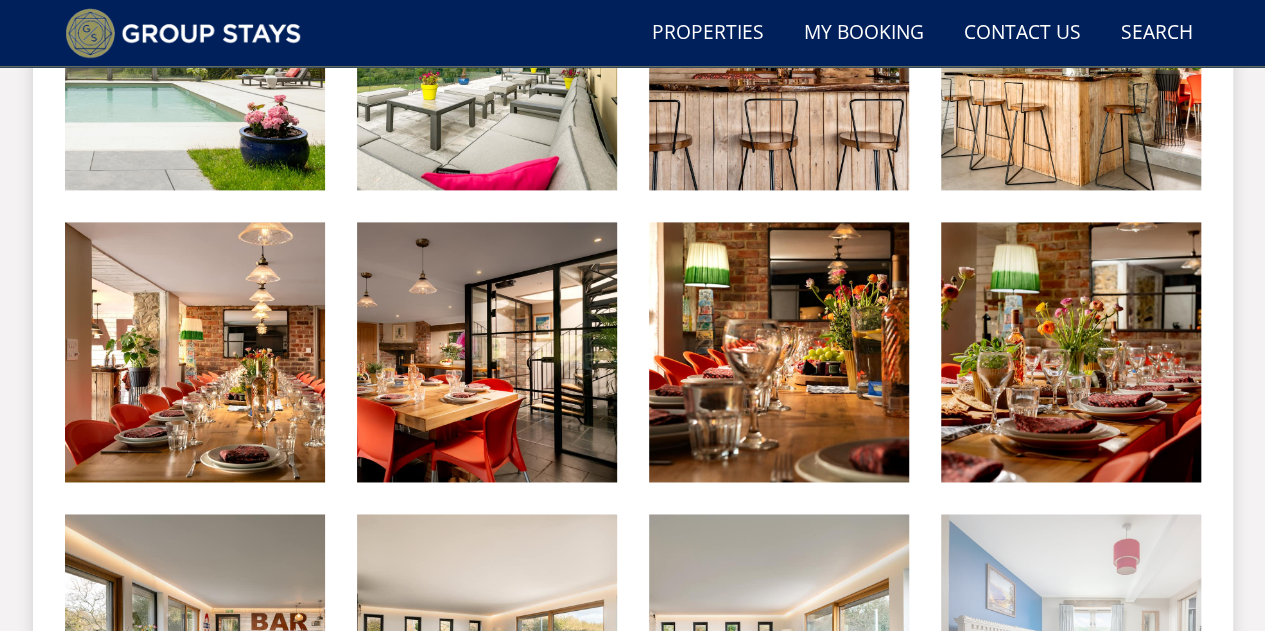scroll, scrollTop: 1292, scrollLeft: 0, axis: vertical 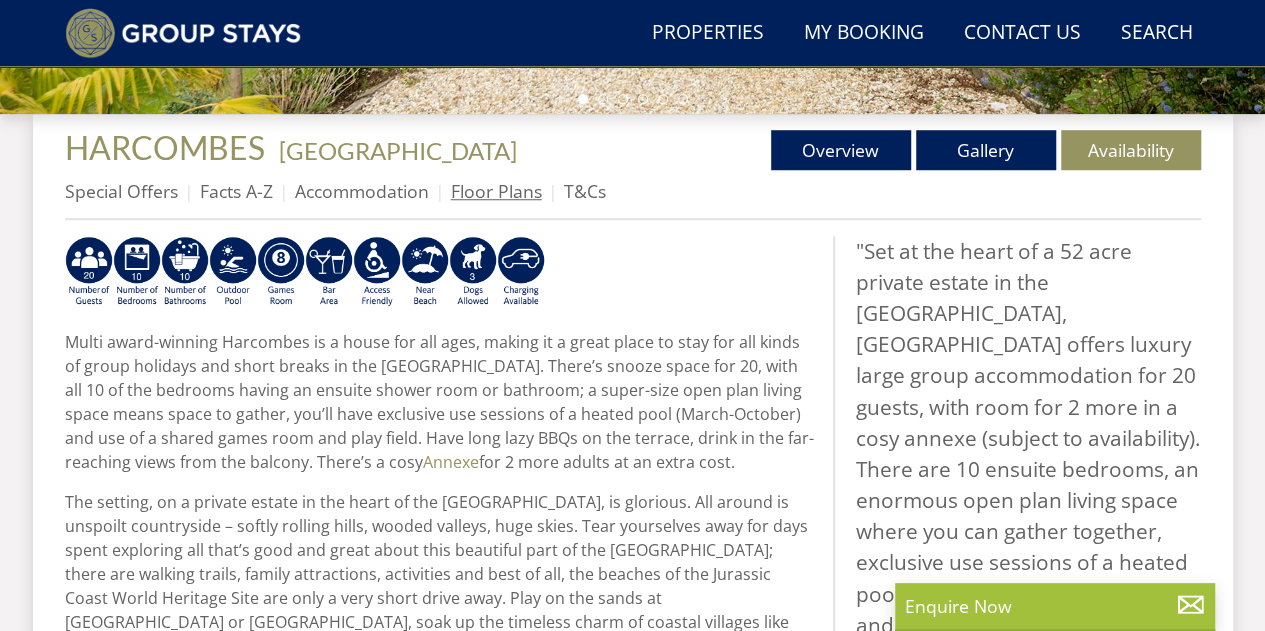 click on "Floor Plans" at bounding box center (496, 191) 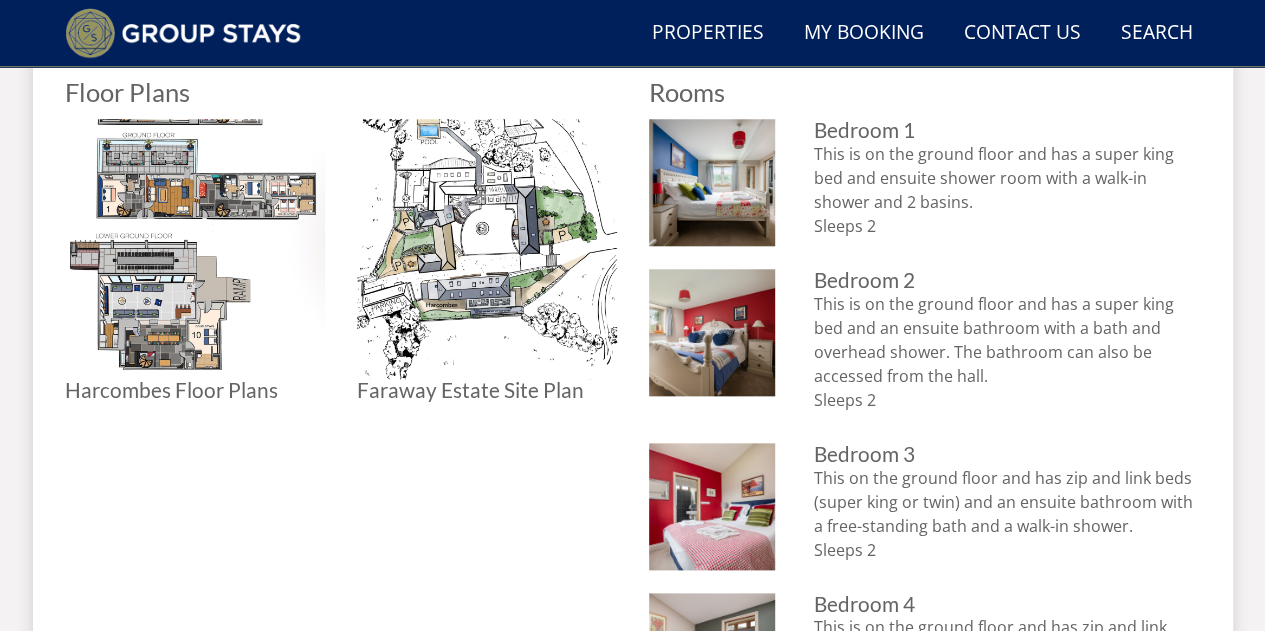 scroll, scrollTop: 894, scrollLeft: 0, axis: vertical 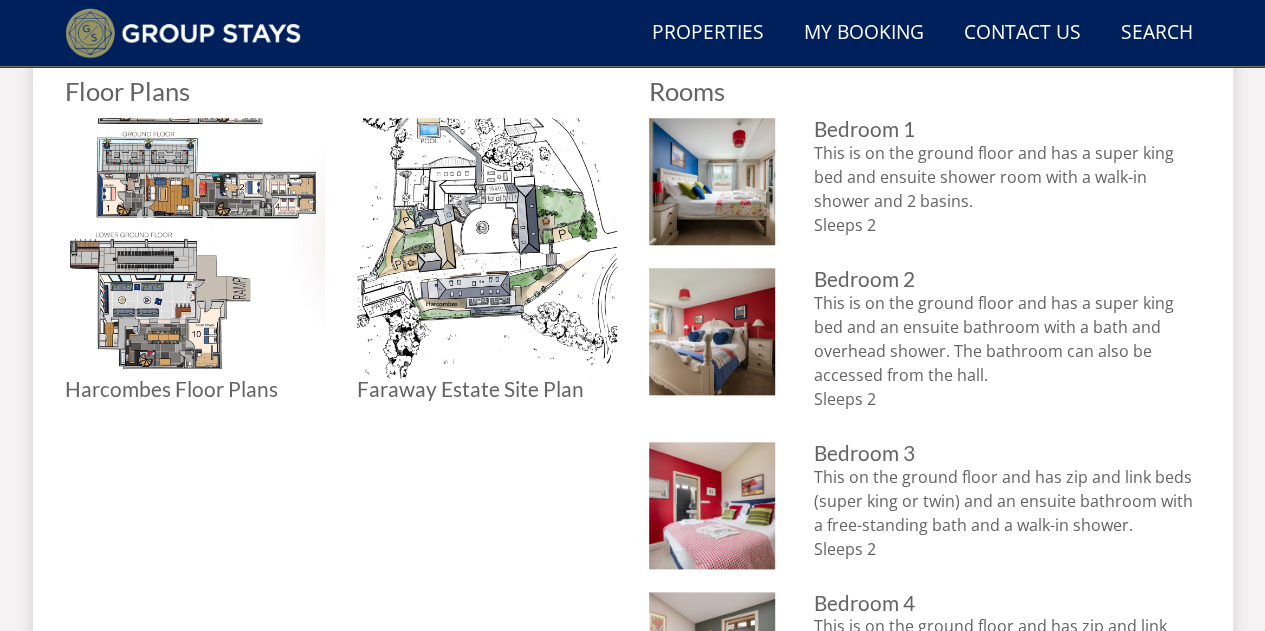 click on "This is on the ground floor and has a super king bed and an ensuite bathroom with a bath and overhead shower. The bathroom can also be accessed from the hall.
Sleeps 2" at bounding box center [1007, 351] 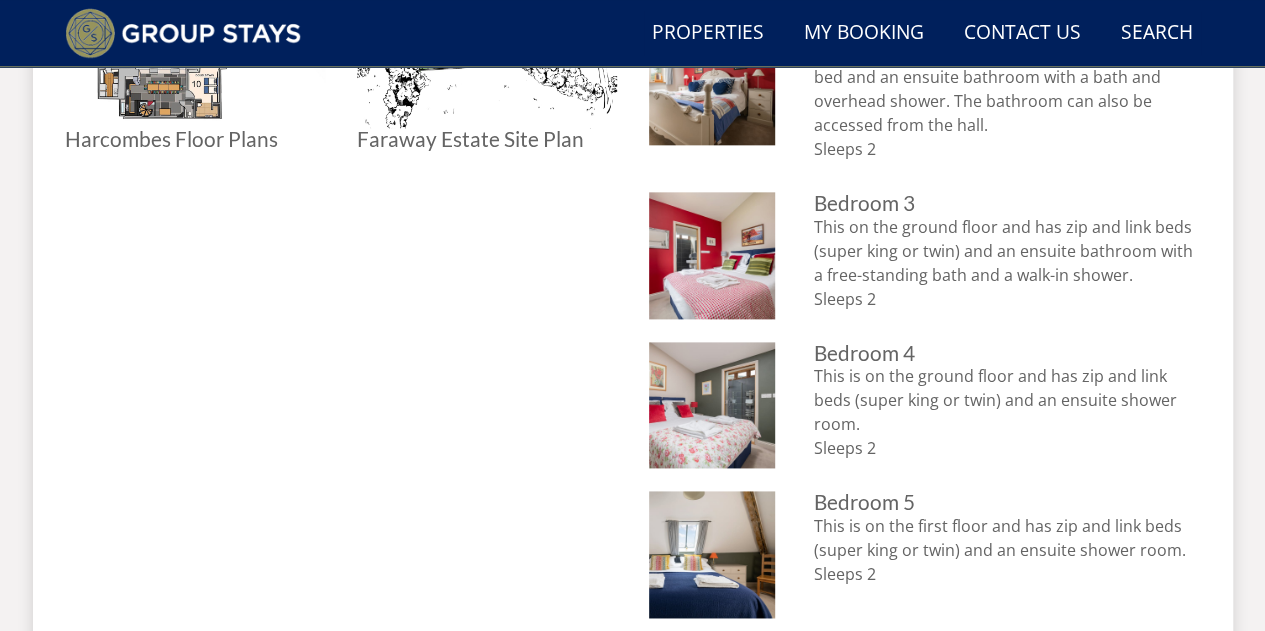 scroll, scrollTop: 1146, scrollLeft: 0, axis: vertical 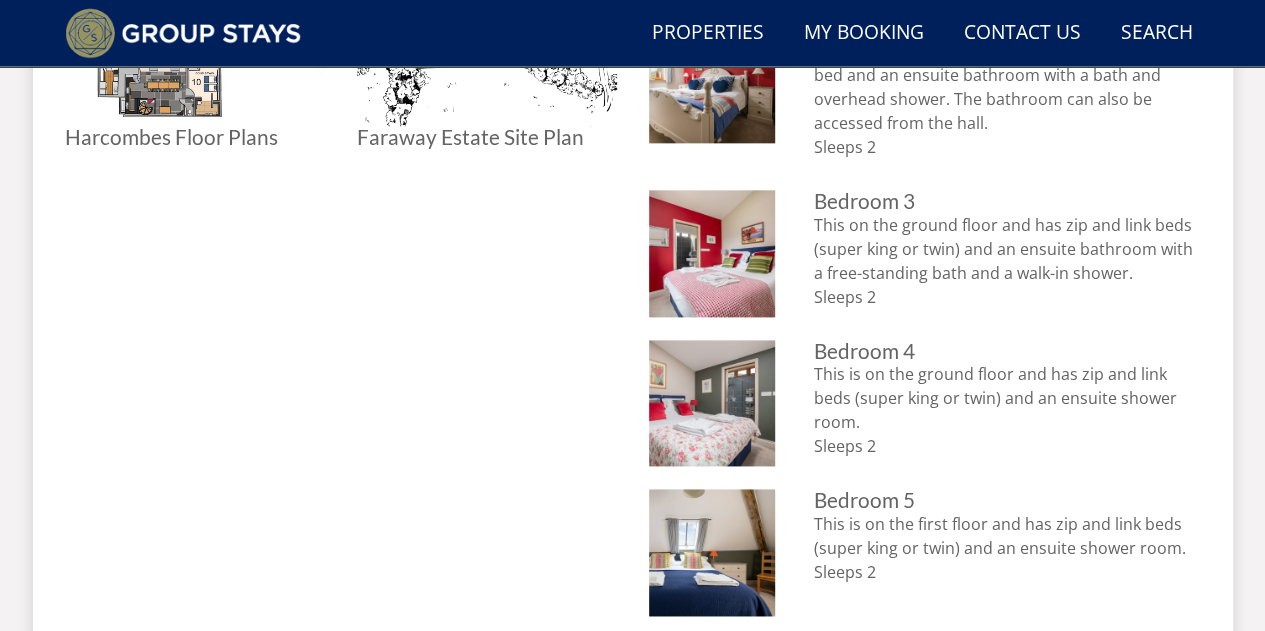 click on "Bedroom 4" at bounding box center [1007, 351] 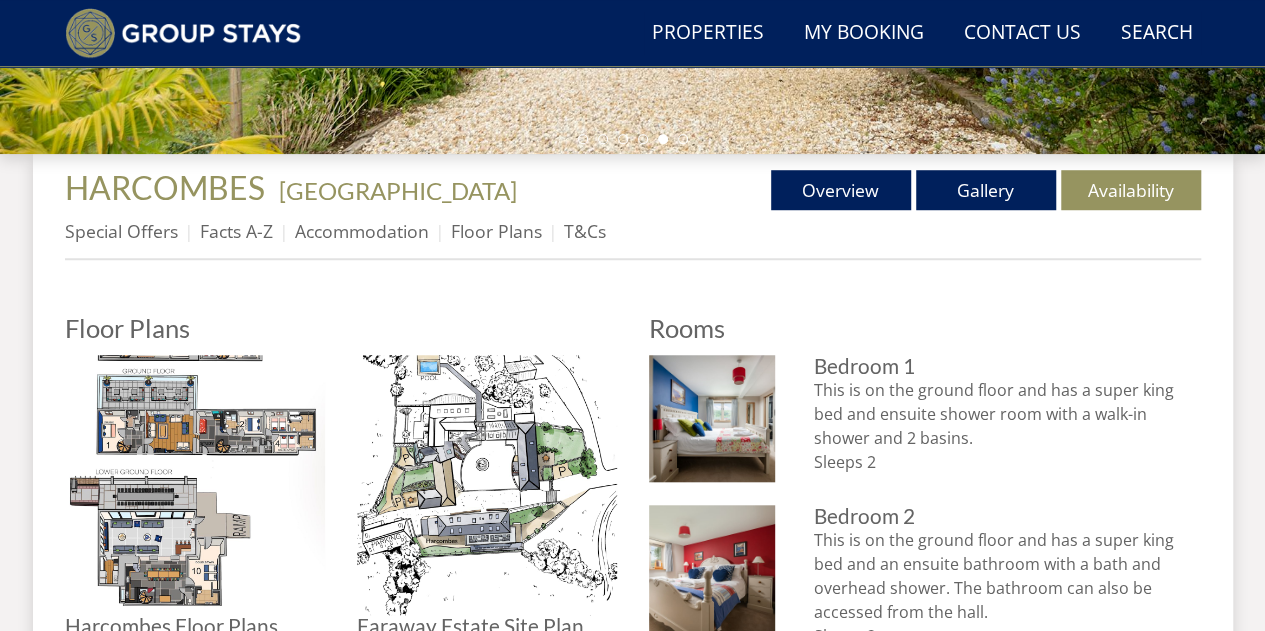 scroll, scrollTop: 652, scrollLeft: 0, axis: vertical 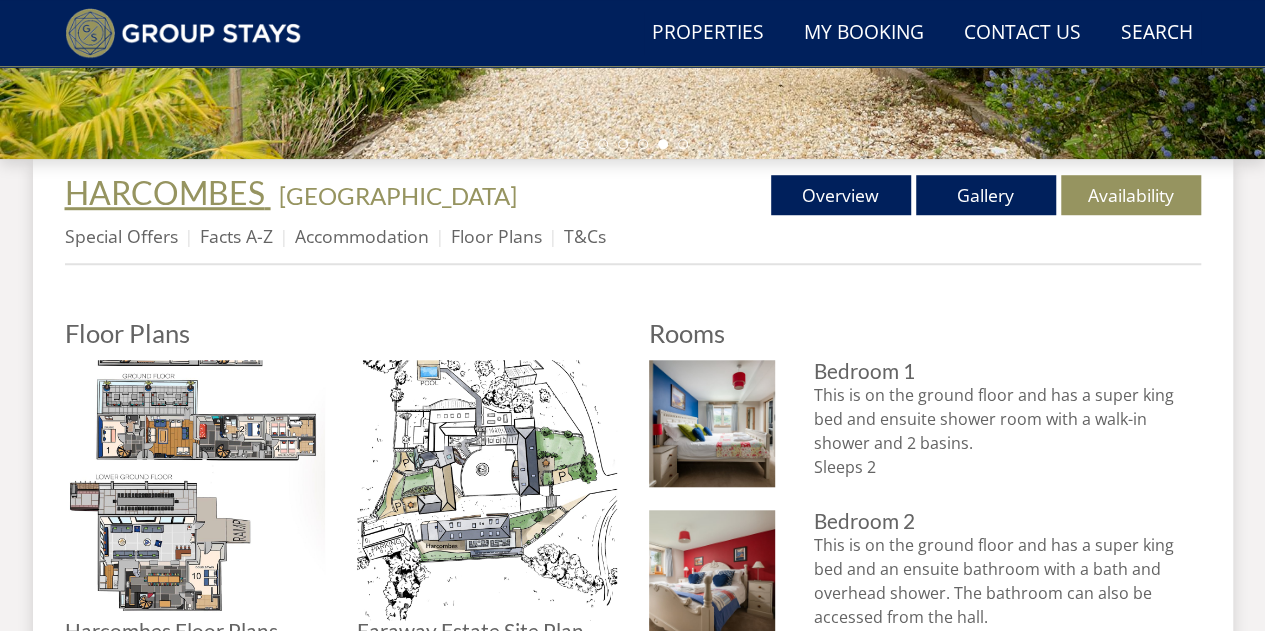 click on "HARCOMBES" at bounding box center [165, 192] 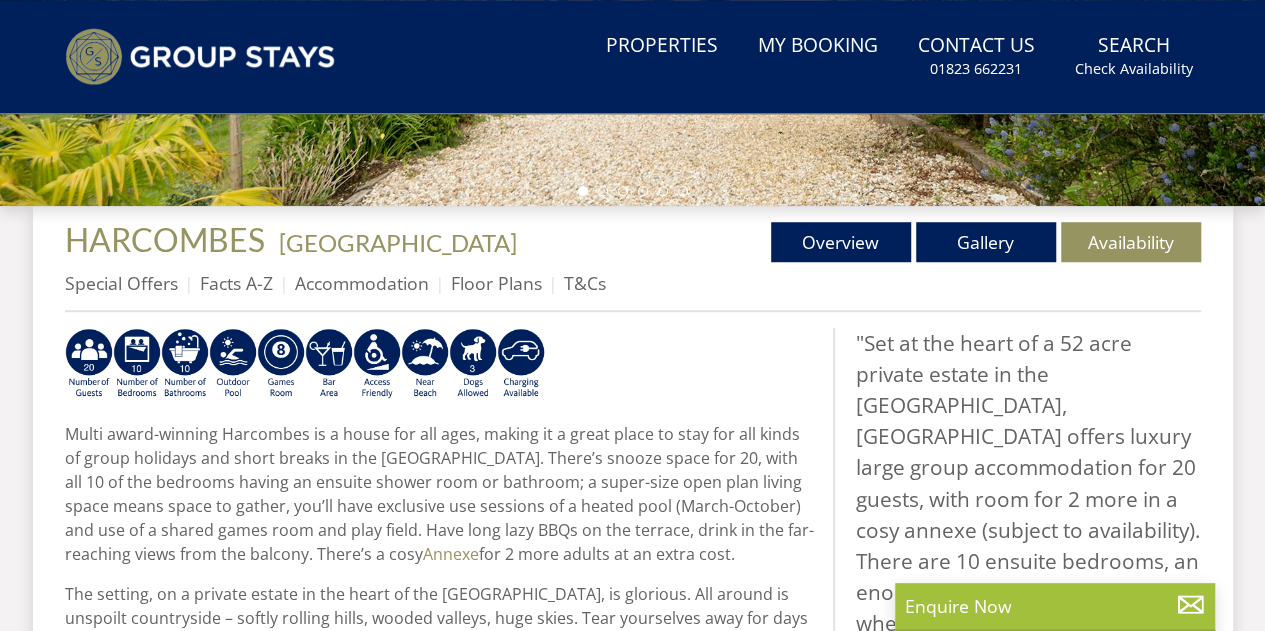 scroll, scrollTop: 0, scrollLeft: 0, axis: both 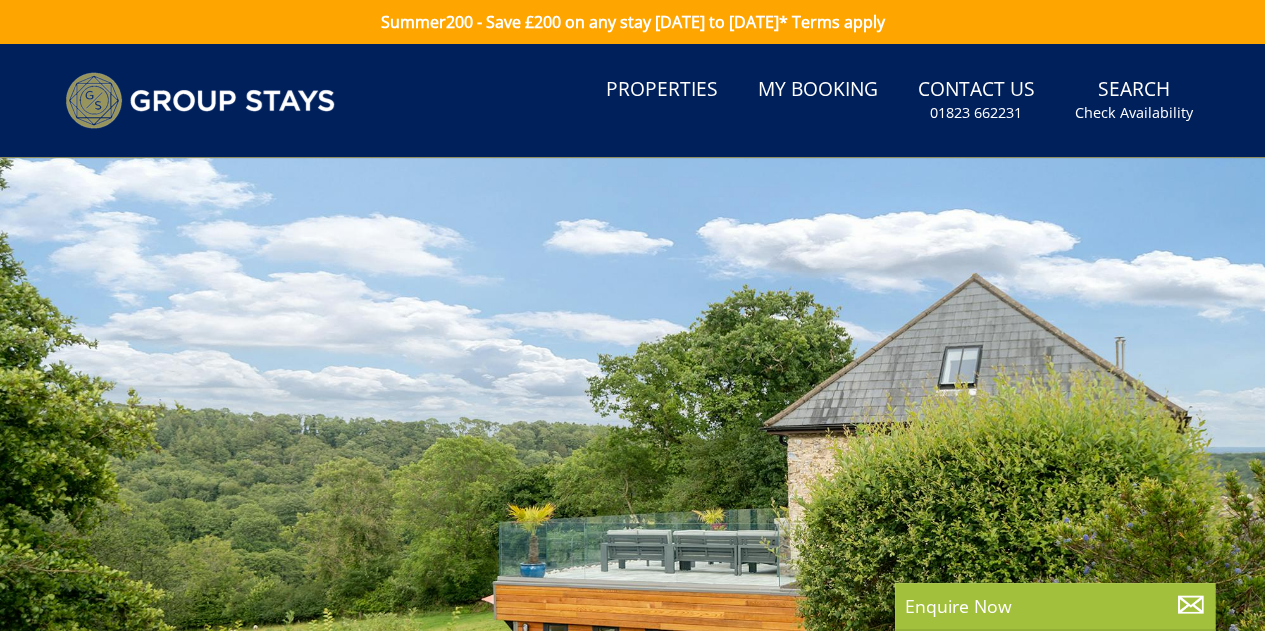 click at bounding box center [632, 508] 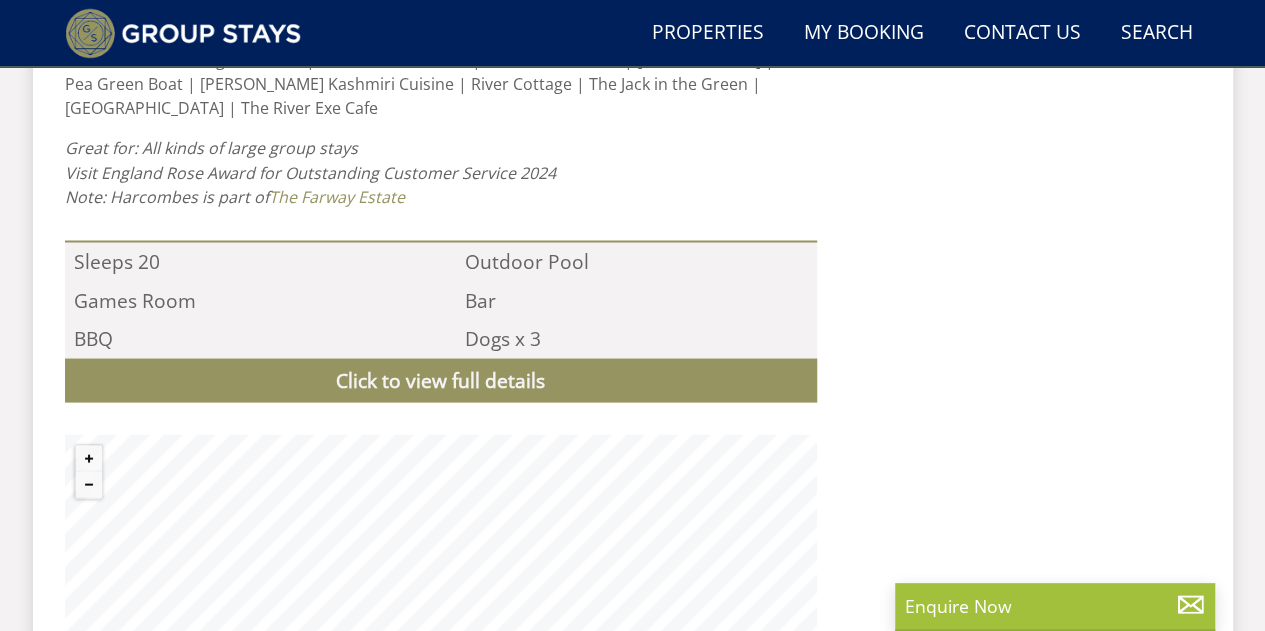 scroll, scrollTop: 1732, scrollLeft: 0, axis: vertical 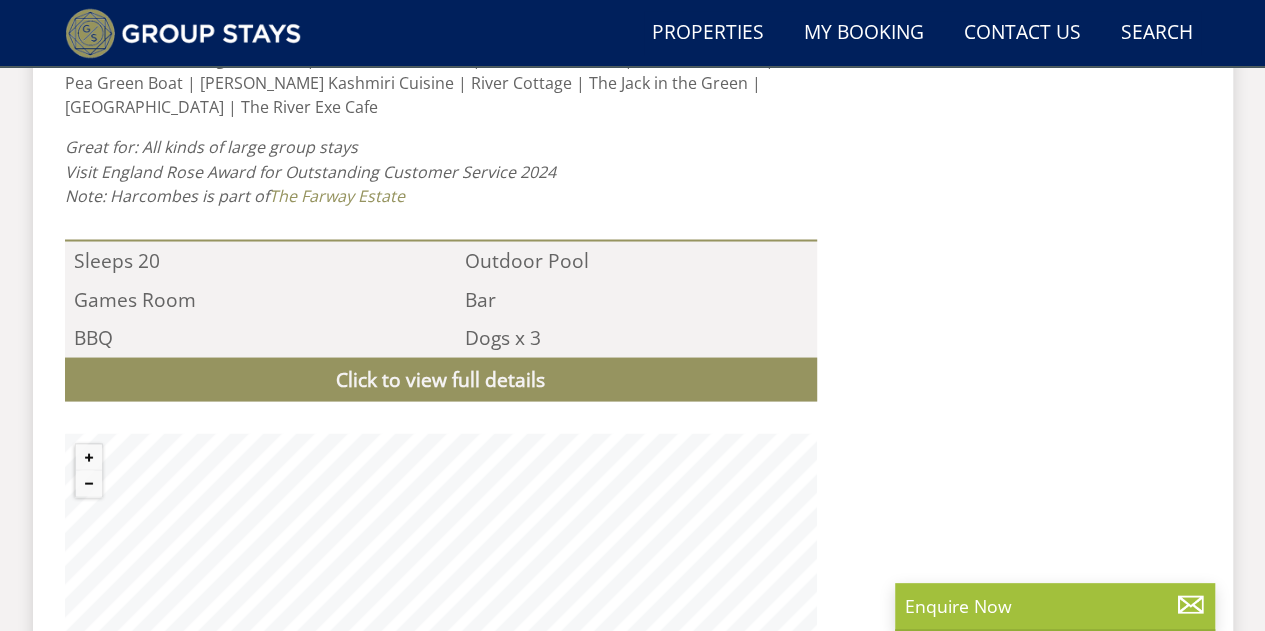 click on "Click to view full details" at bounding box center [441, 379] 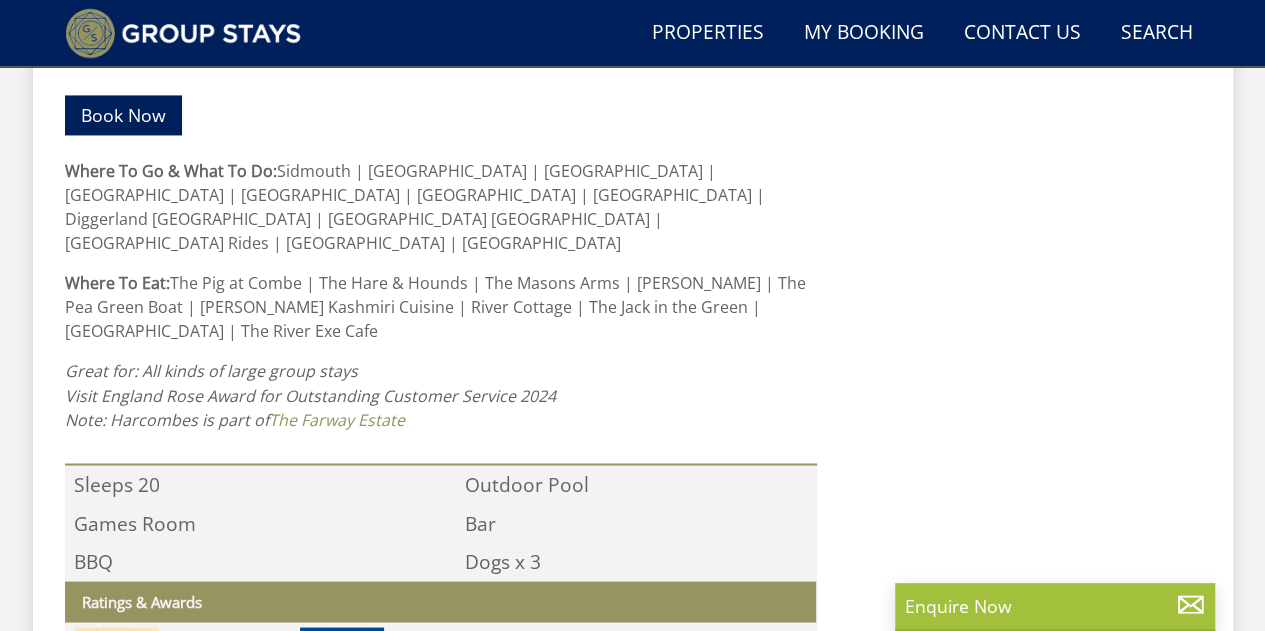 scroll, scrollTop: 1507, scrollLeft: 0, axis: vertical 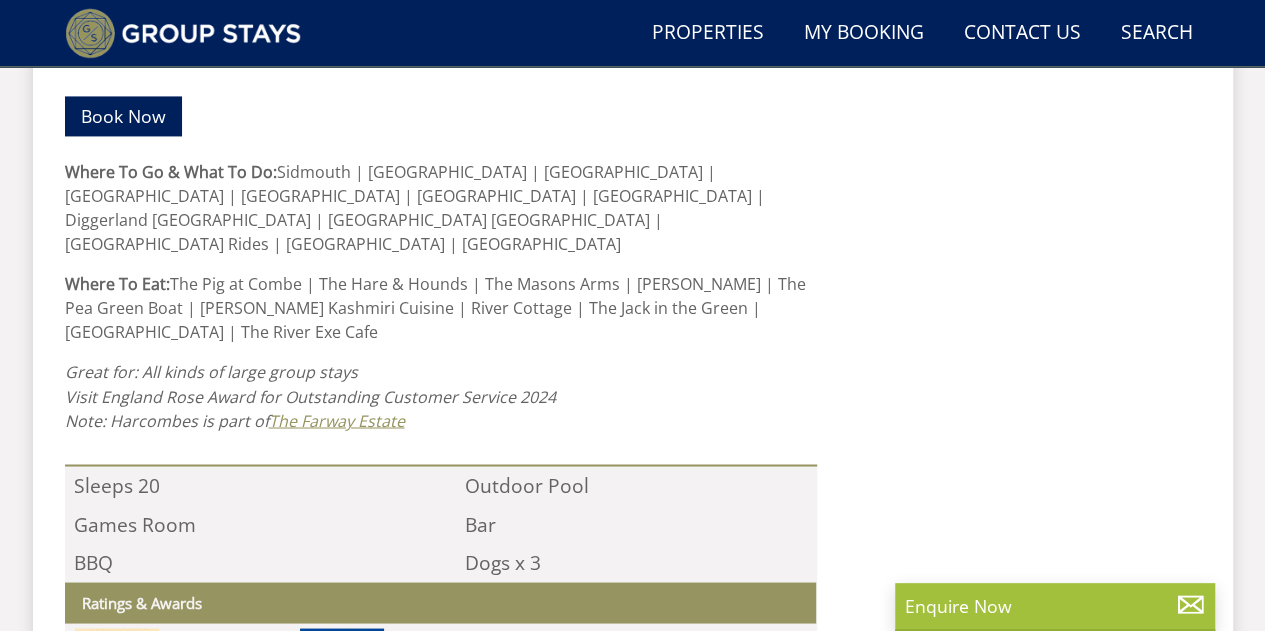 click on "The Farway Estate" at bounding box center [337, 420] 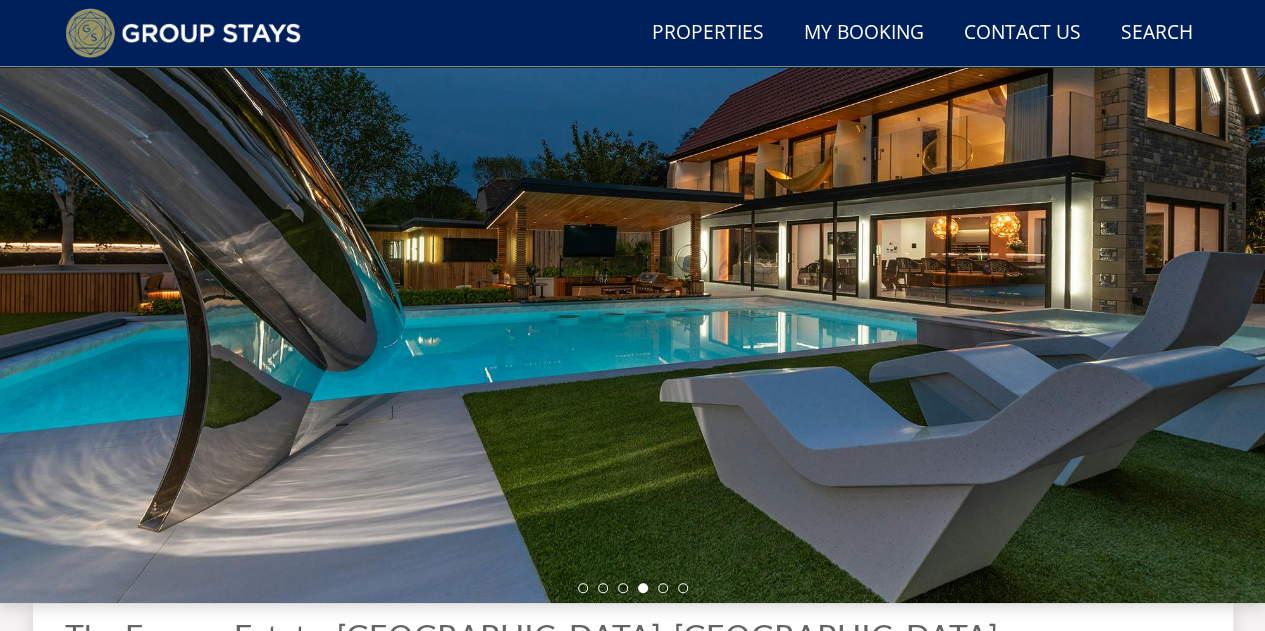 scroll, scrollTop: 211, scrollLeft: 0, axis: vertical 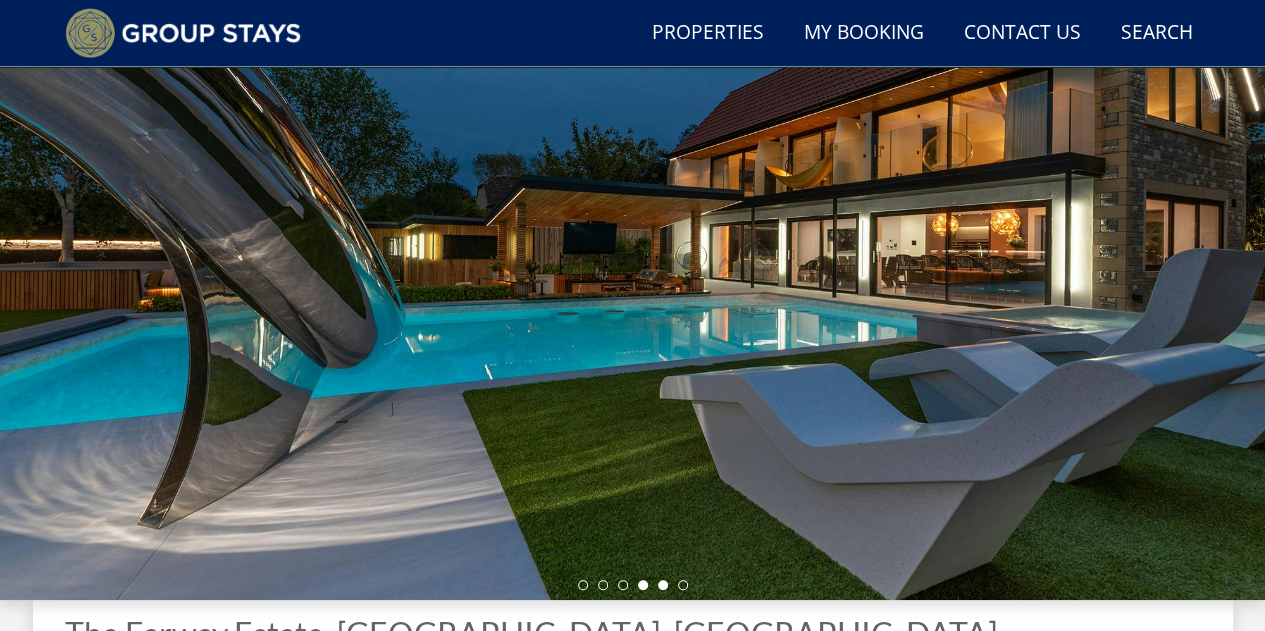 click at bounding box center (663, 585) 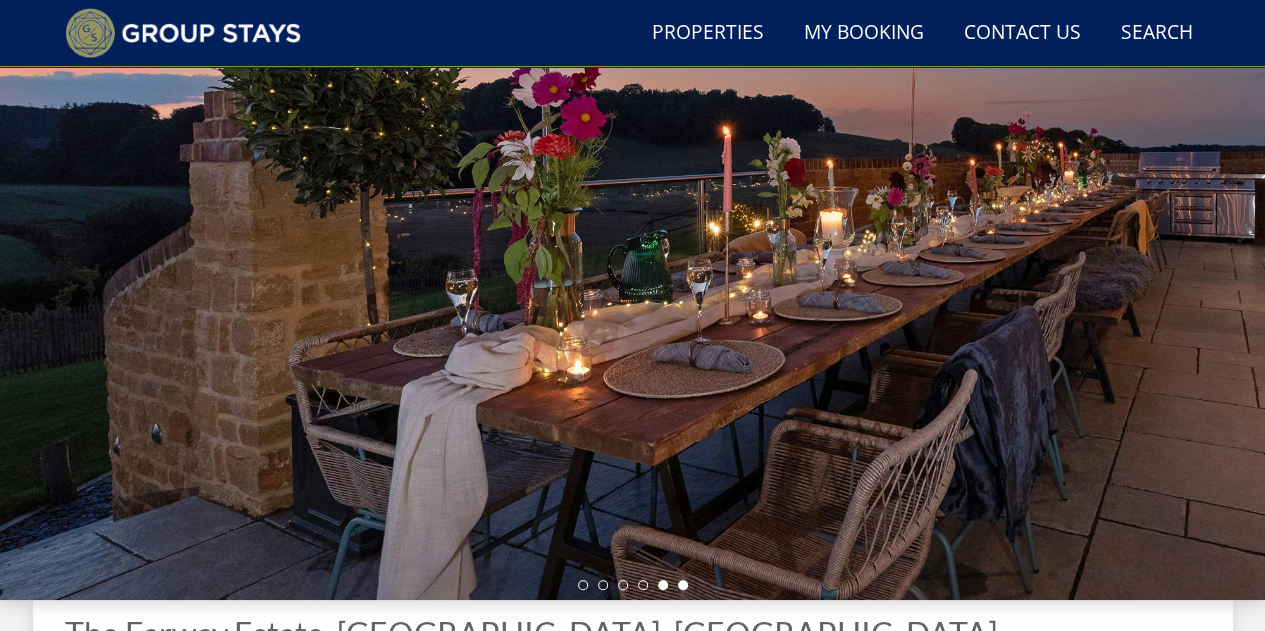 click at bounding box center (683, 585) 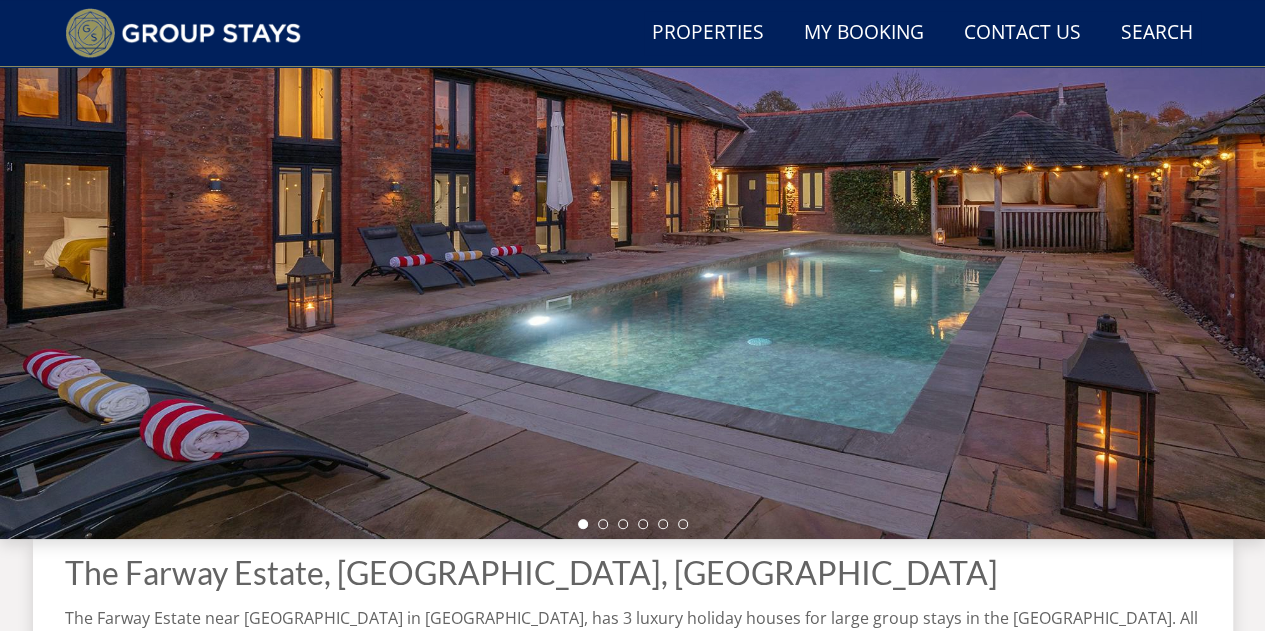 scroll, scrollTop: 270, scrollLeft: 0, axis: vertical 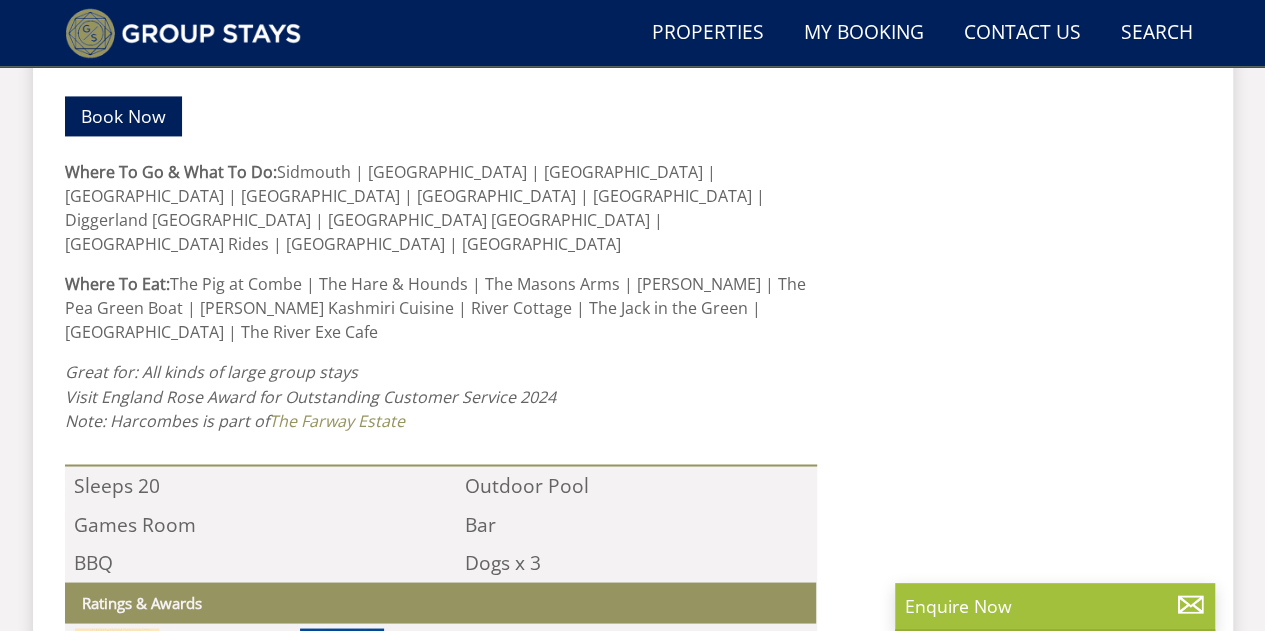 click on ""Set at the heart of a 52 acre private estate in the [GEOGRAPHIC_DATA], [GEOGRAPHIC_DATA] offers luxury large group accommodation for 20 guests, with room for 2 more in a cosy annexe (subject to availability). There are 10 ensuite bedrooms, an enormous open plan living space where you can gather together, exclusive use sessions of a heated pool and a shared games room and play field. The beaches of the [GEOGRAPHIC_DATA] are less than 5 miles away; nearby are family attractions, activities, good restaurants and welcoming country inns."" at bounding box center [1017, 577] 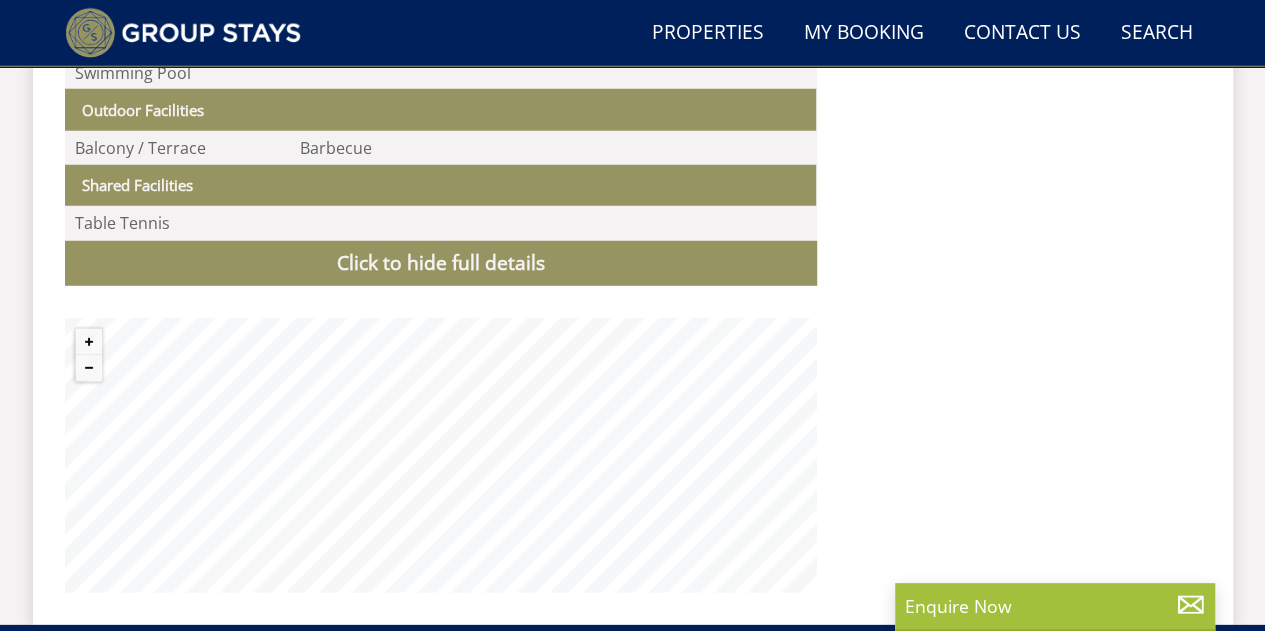 scroll, scrollTop: 2644, scrollLeft: 0, axis: vertical 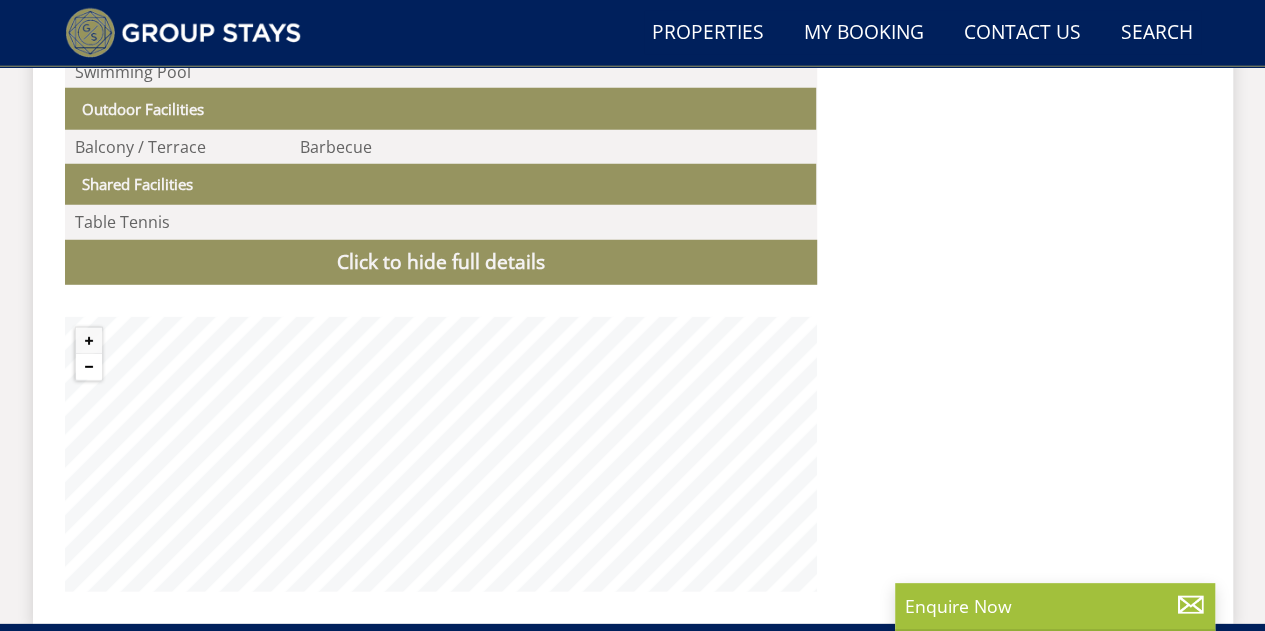 click at bounding box center [89, 367] 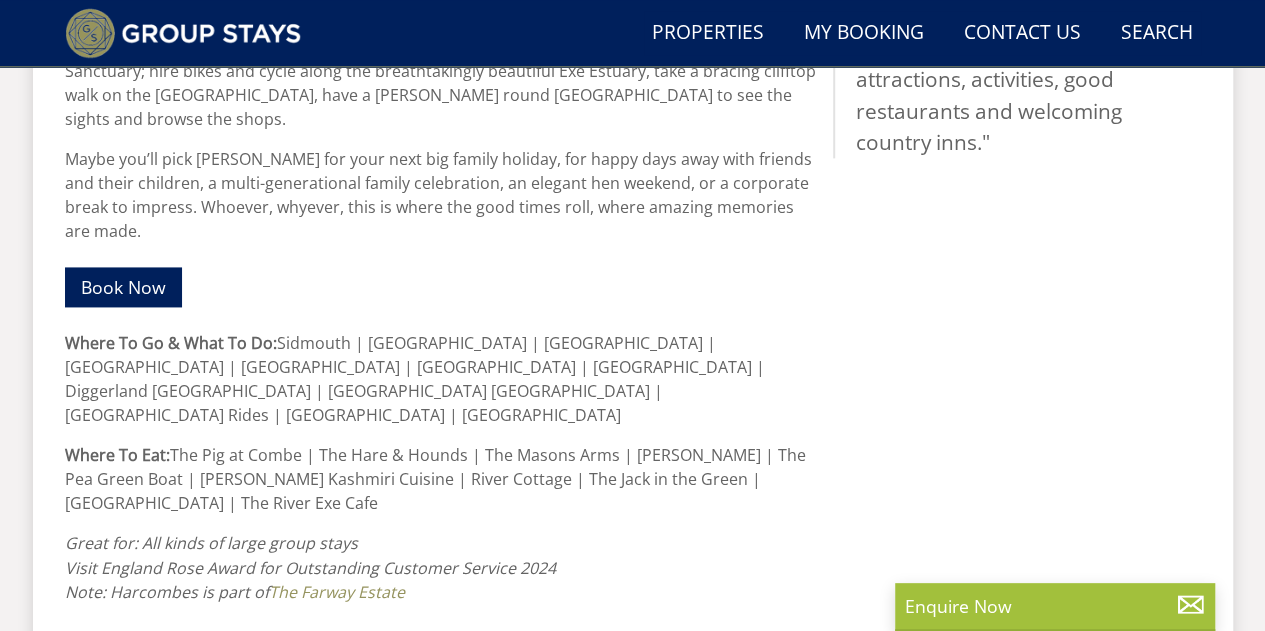 scroll, scrollTop: 1283, scrollLeft: 0, axis: vertical 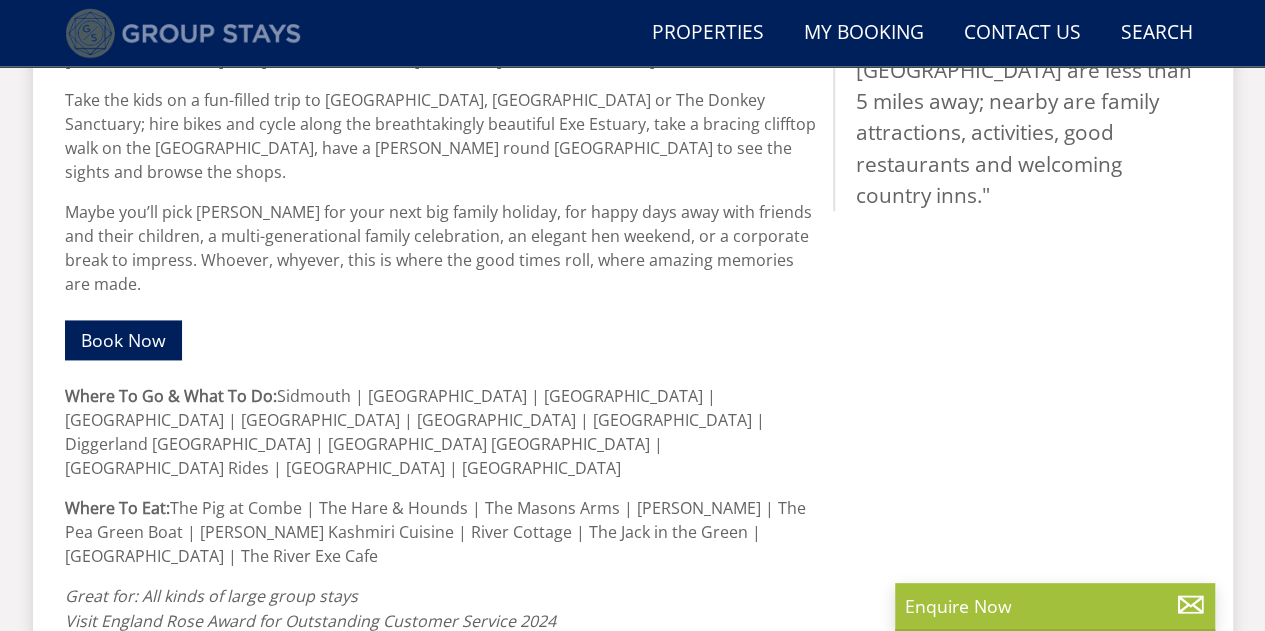 click at bounding box center [183, 33] 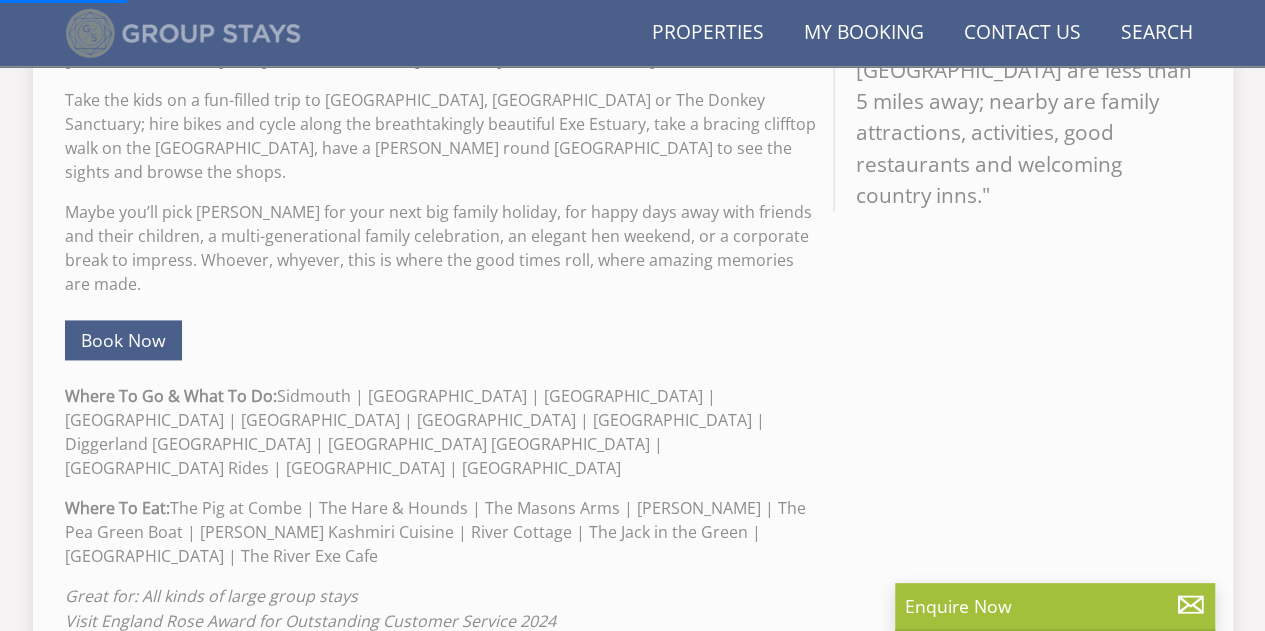 scroll, scrollTop: 0, scrollLeft: 0, axis: both 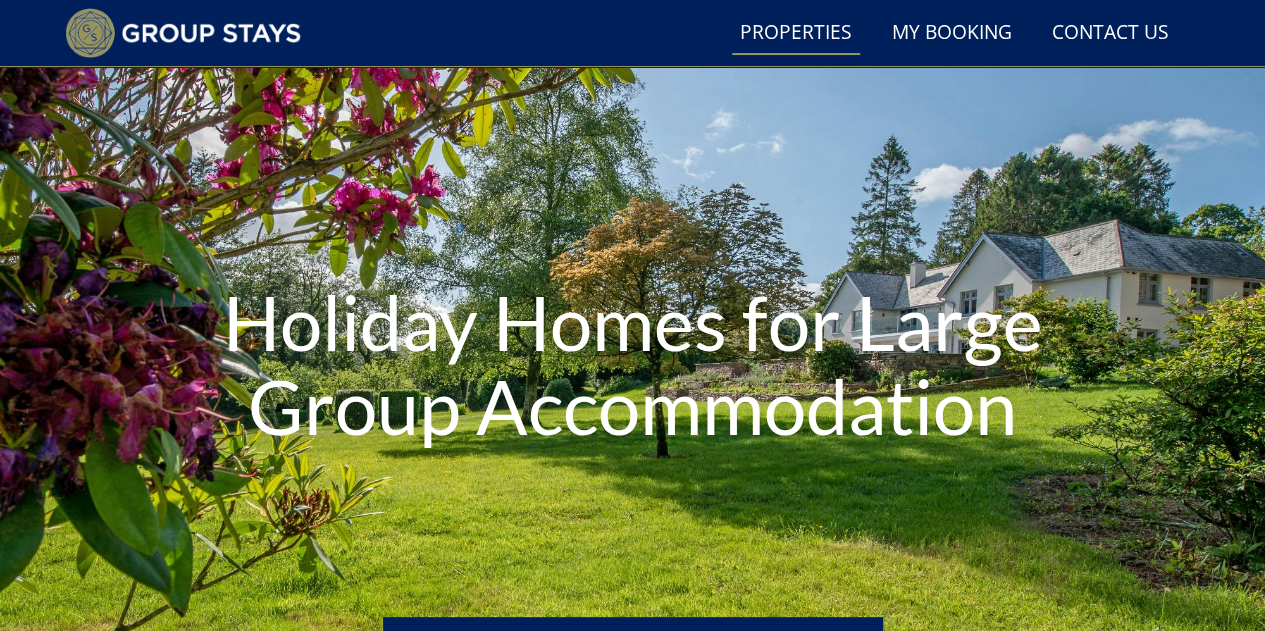 click on "Properties" at bounding box center [796, 33] 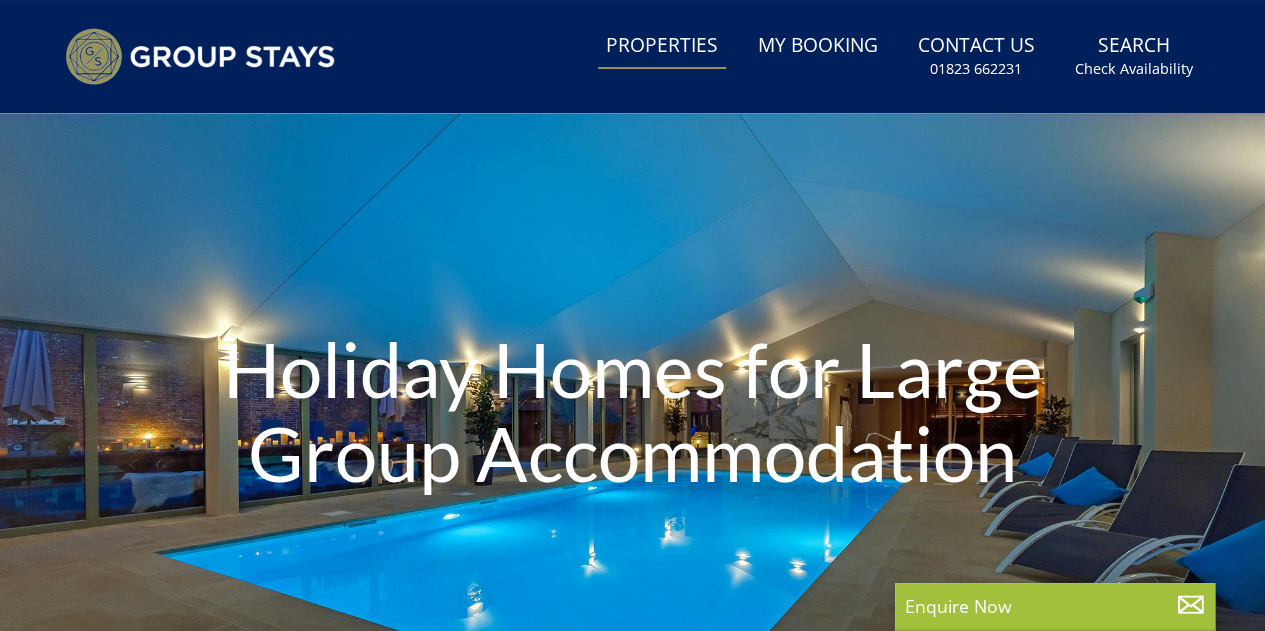 scroll, scrollTop: 0, scrollLeft: 0, axis: both 